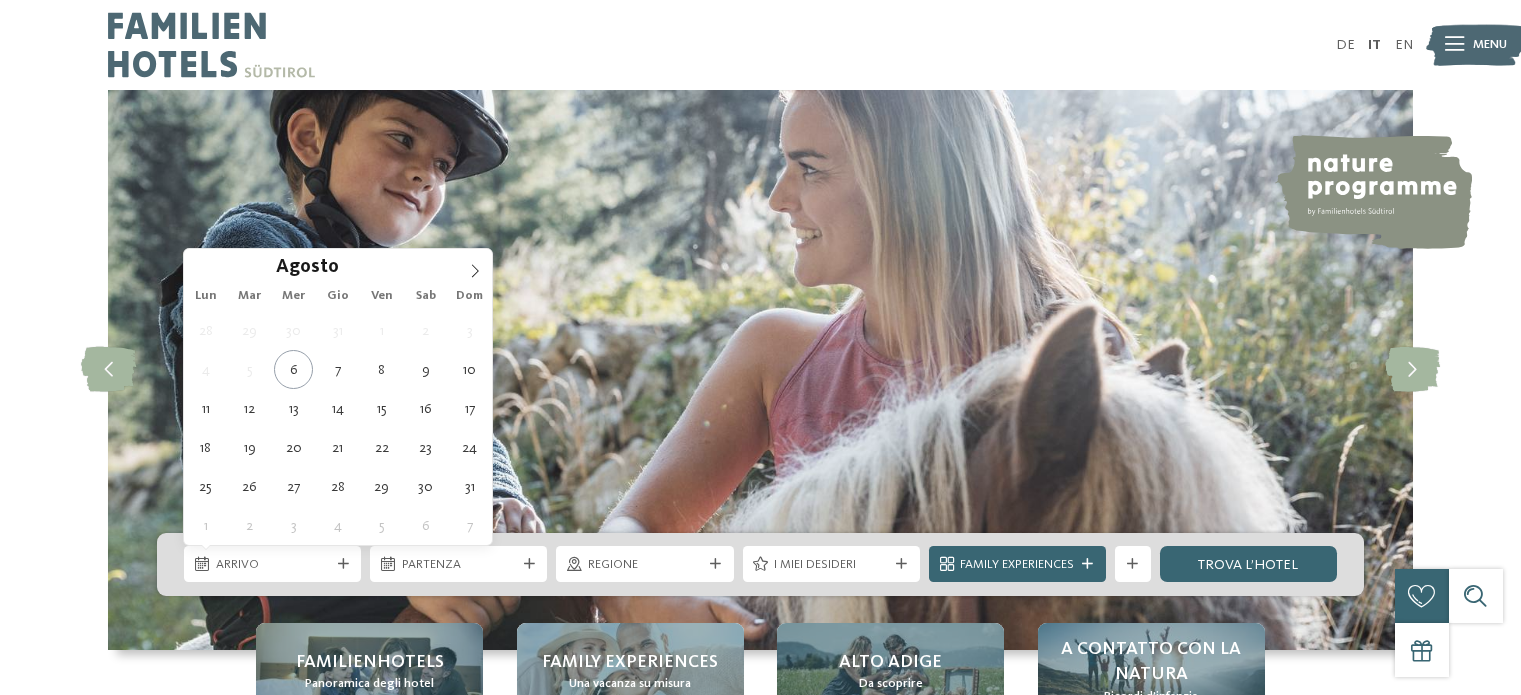 scroll, scrollTop: 0, scrollLeft: 0, axis: both 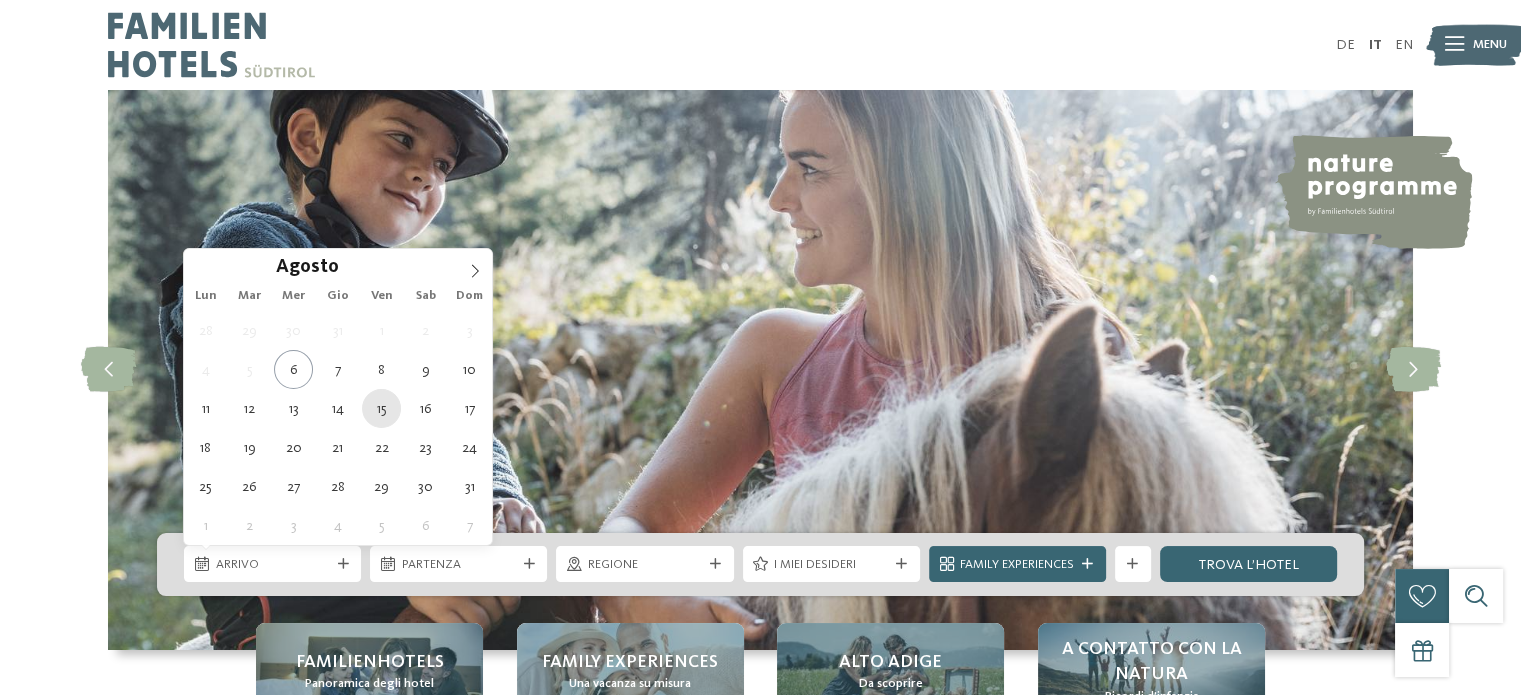 type on "15.08.2025" 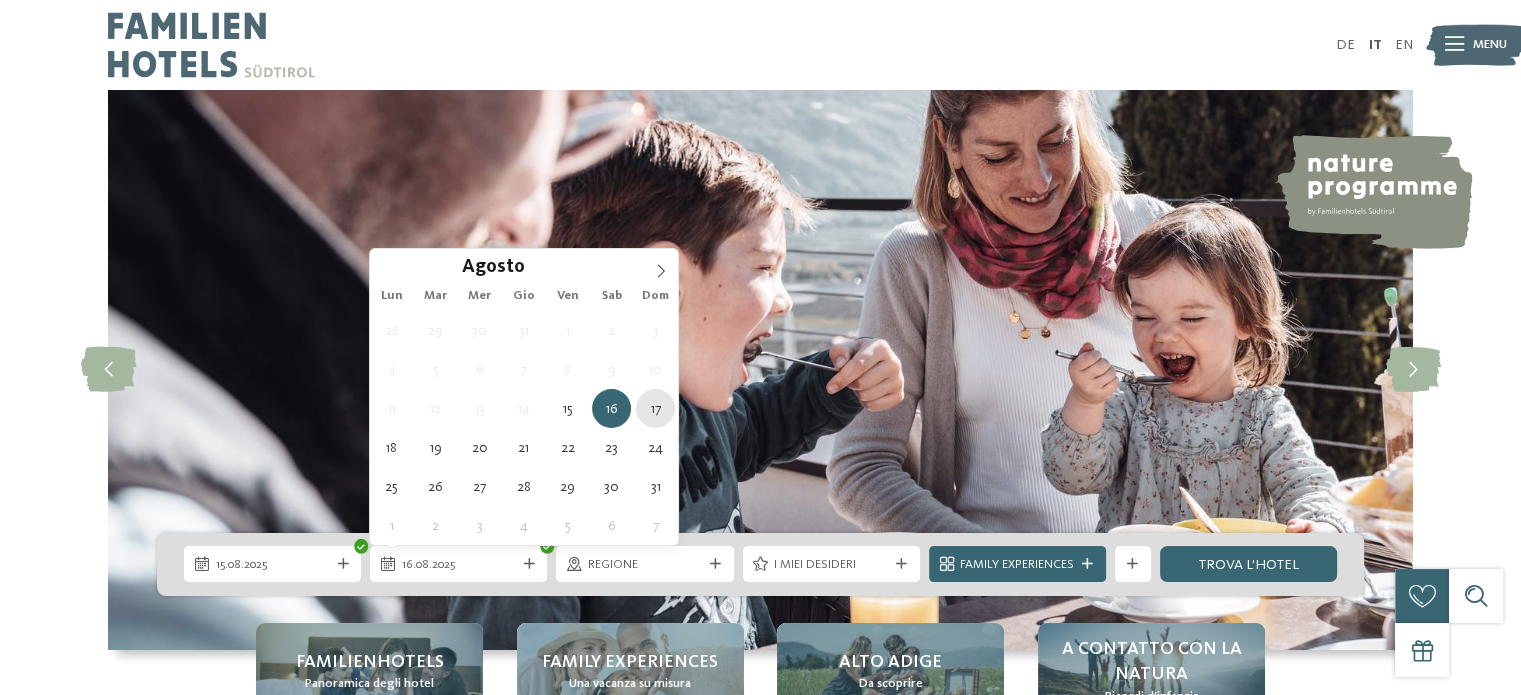 type on "17.08.2025" 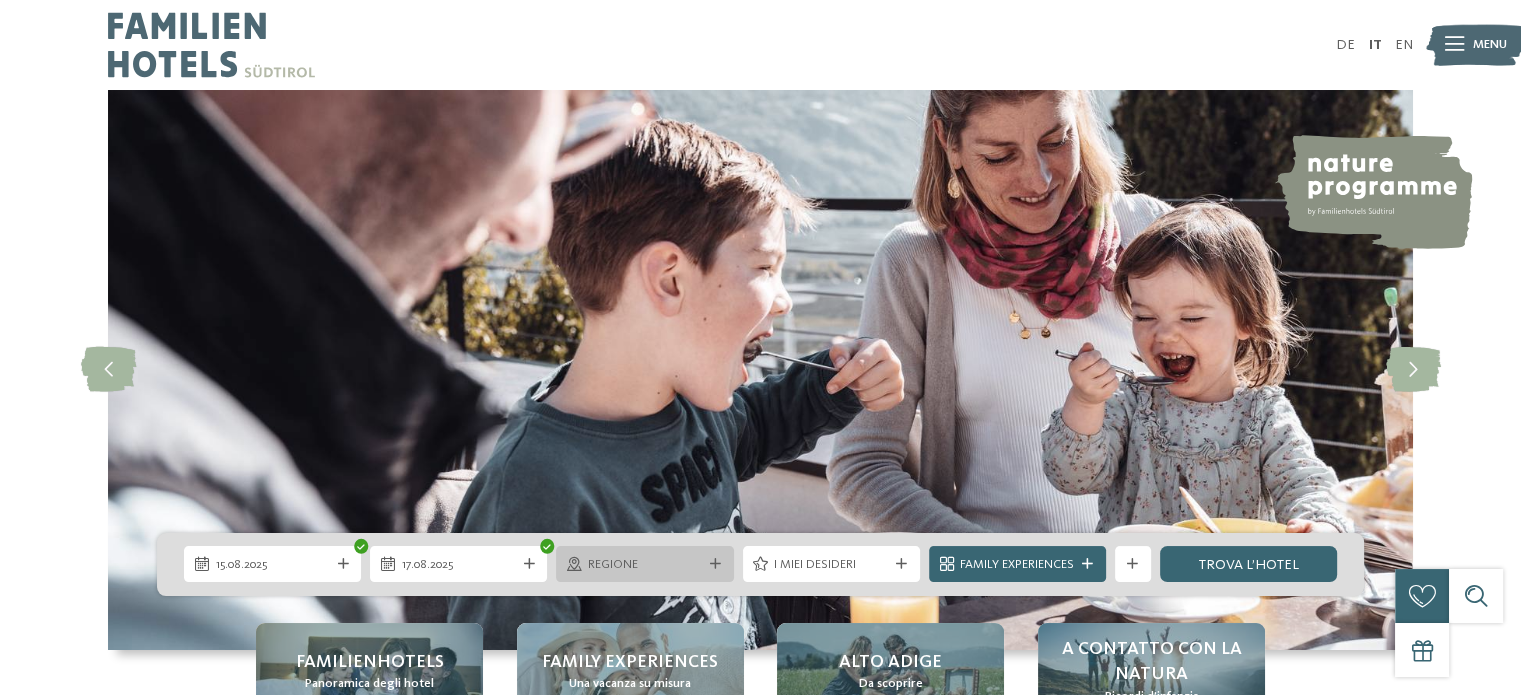 click on "Regione" at bounding box center [645, 565] 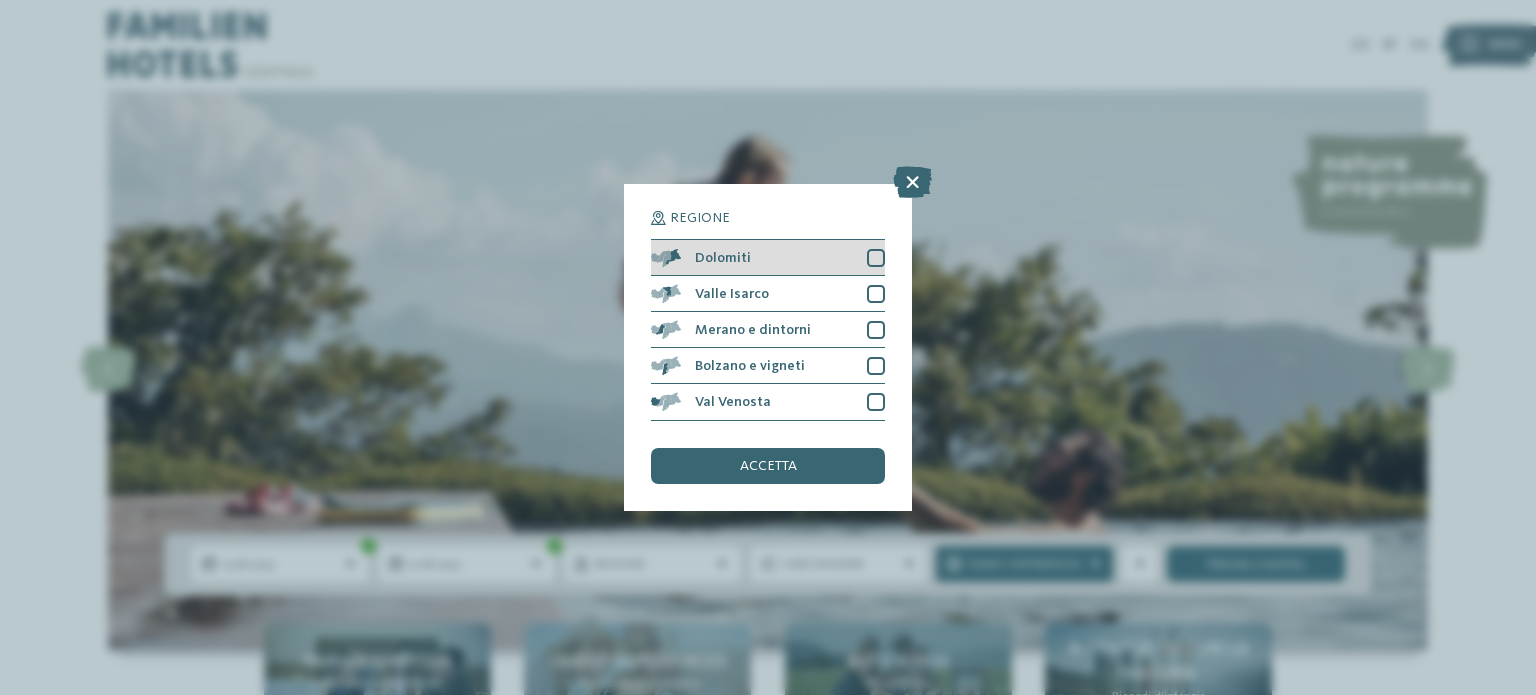 click at bounding box center [876, 258] 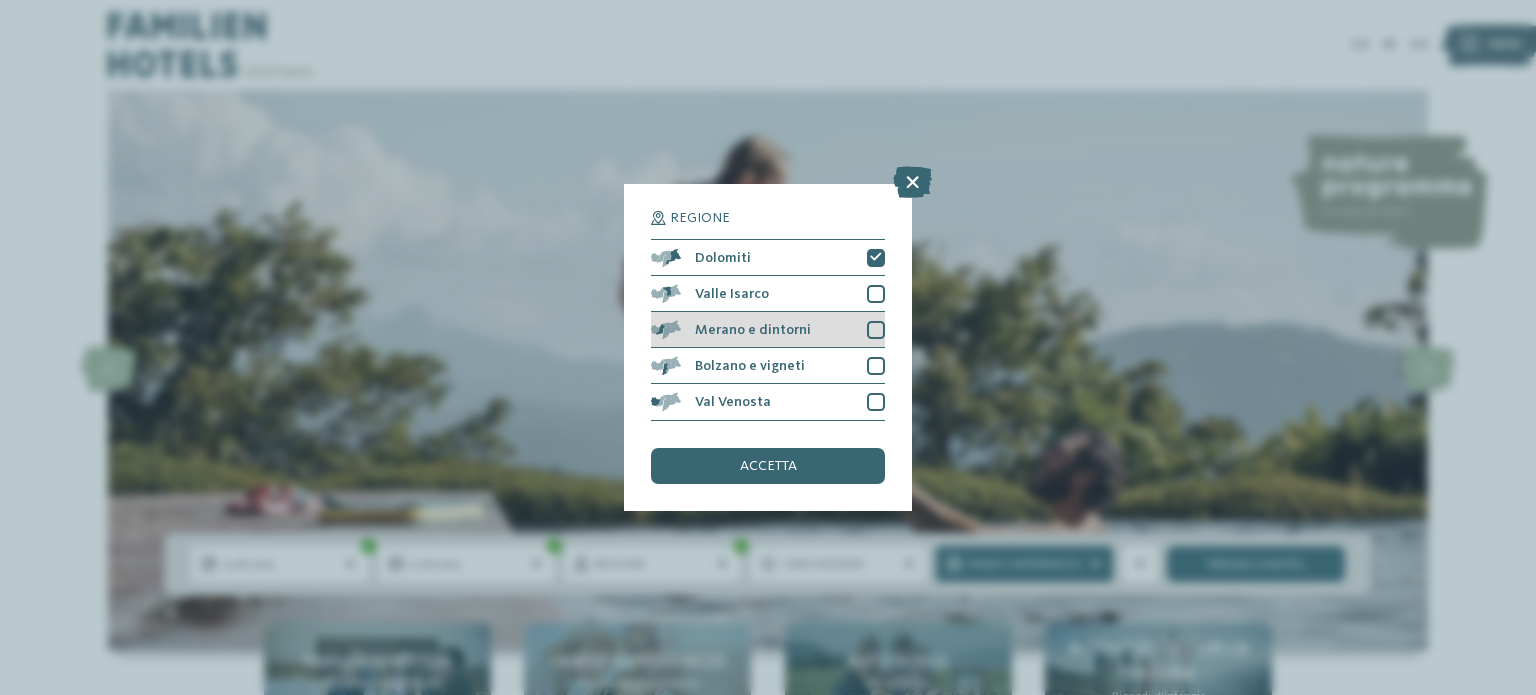 drag, startPoint x: 876, startPoint y: 291, endPoint x: 879, endPoint y: 324, distance: 33.13608 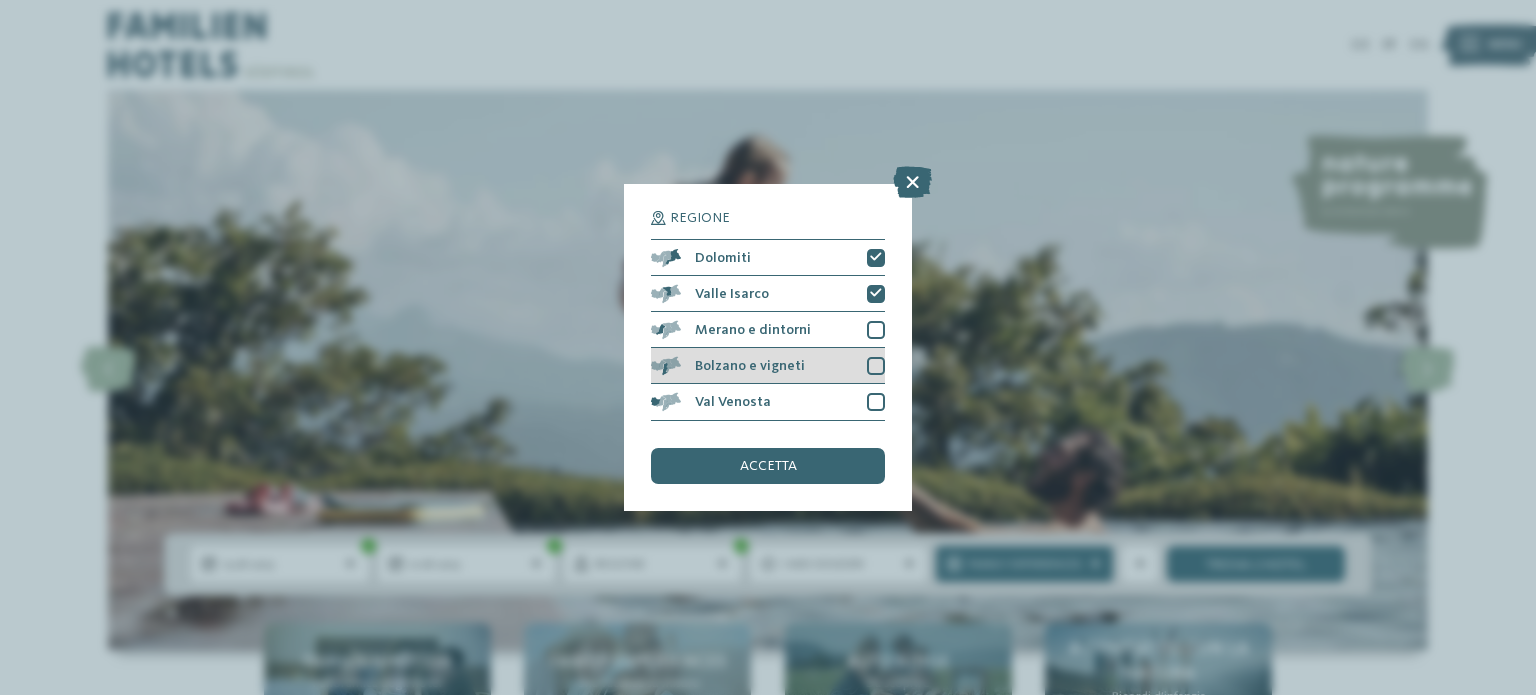 drag, startPoint x: 879, startPoint y: 327, endPoint x: 880, endPoint y: 349, distance: 22.022715 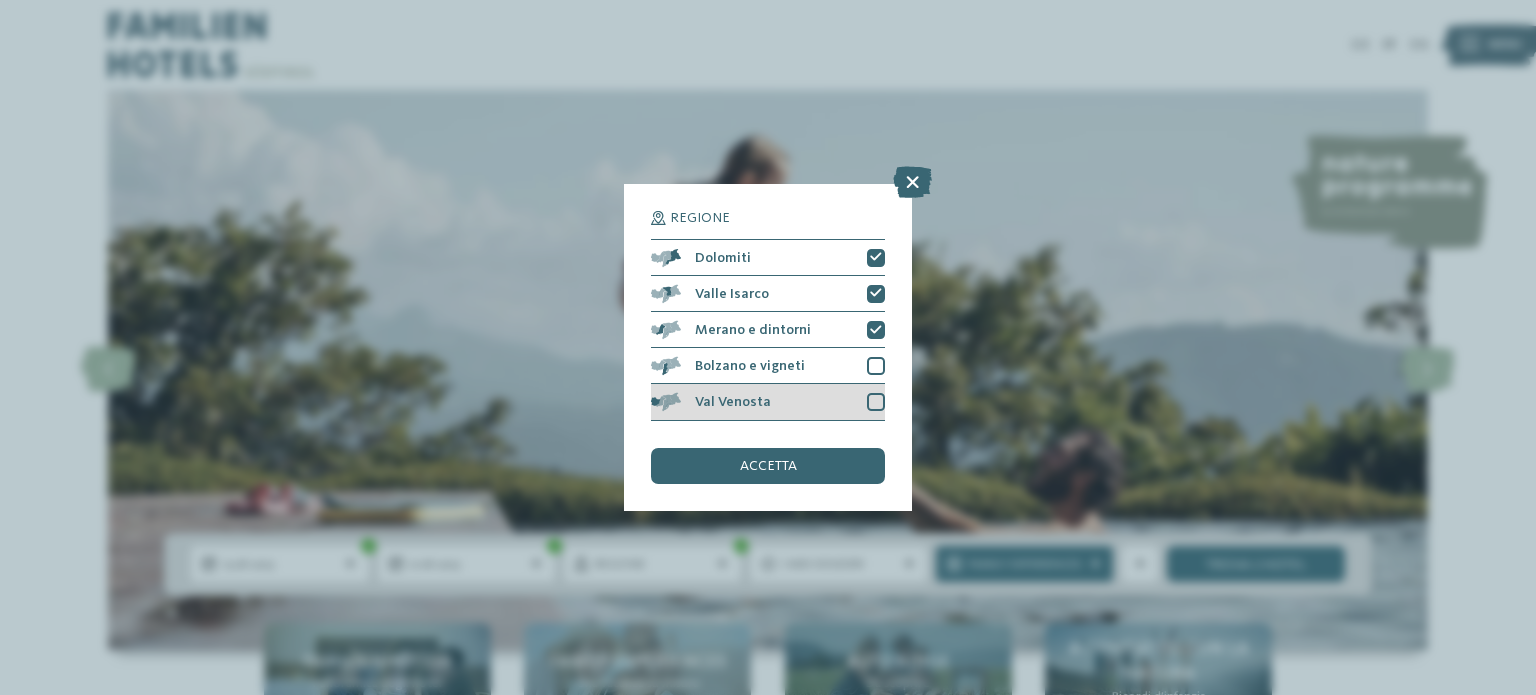 drag, startPoint x: 880, startPoint y: 358, endPoint x: 882, endPoint y: 398, distance: 40.04997 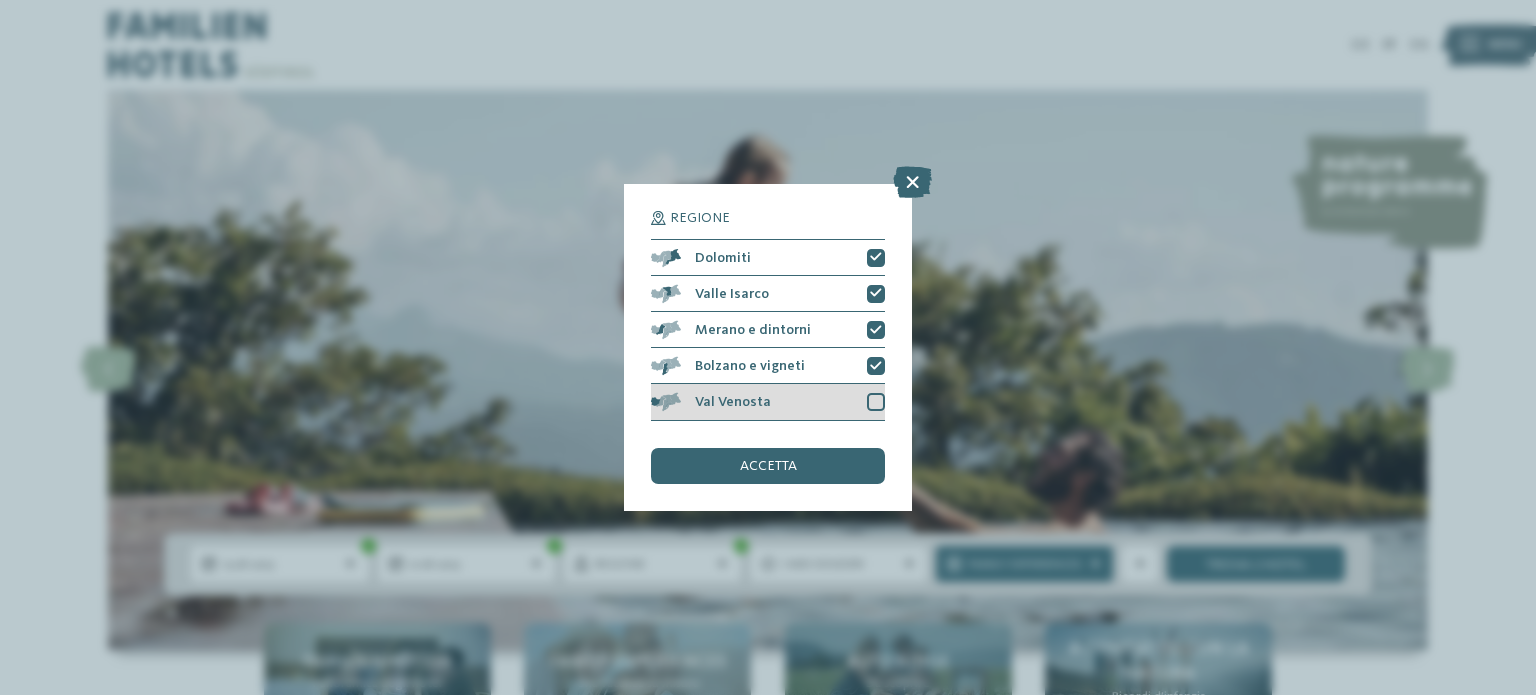 click at bounding box center [876, 402] 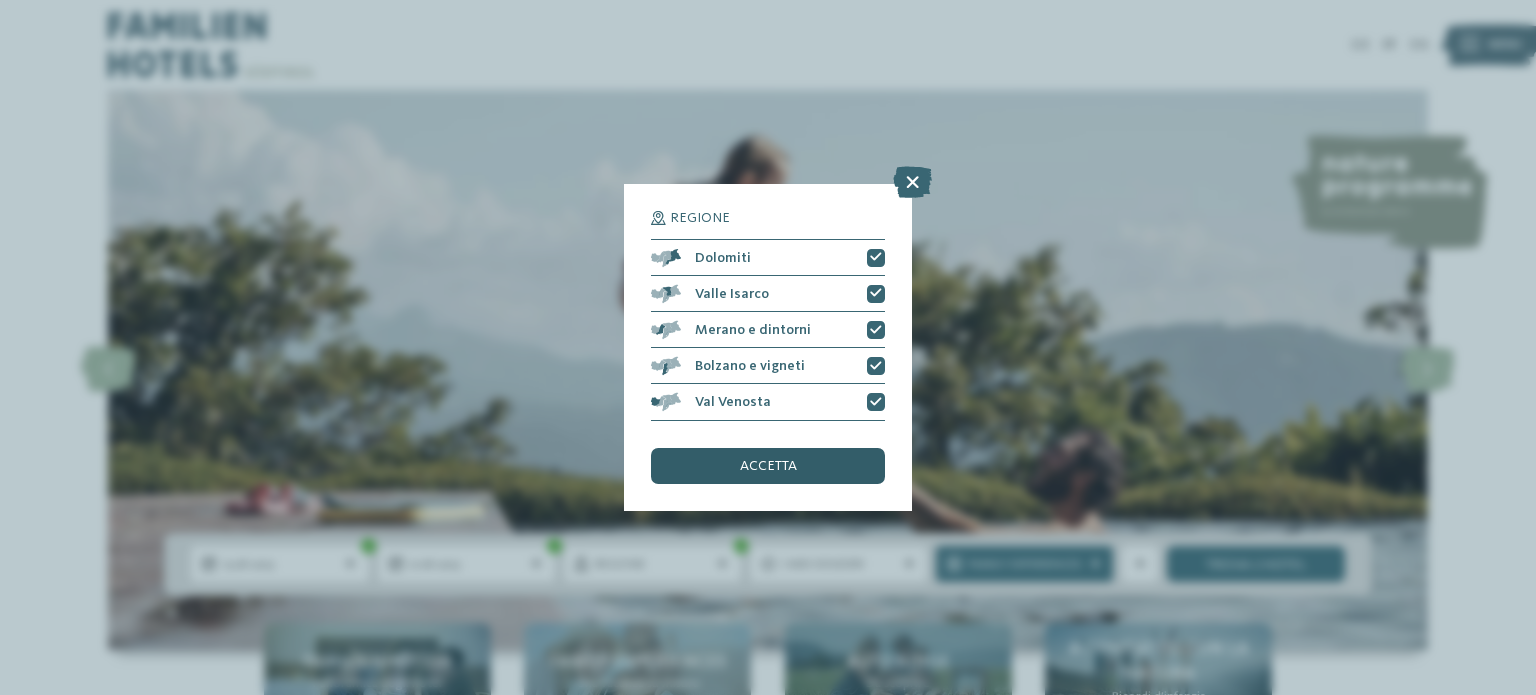 click on "accetta" at bounding box center [768, 466] 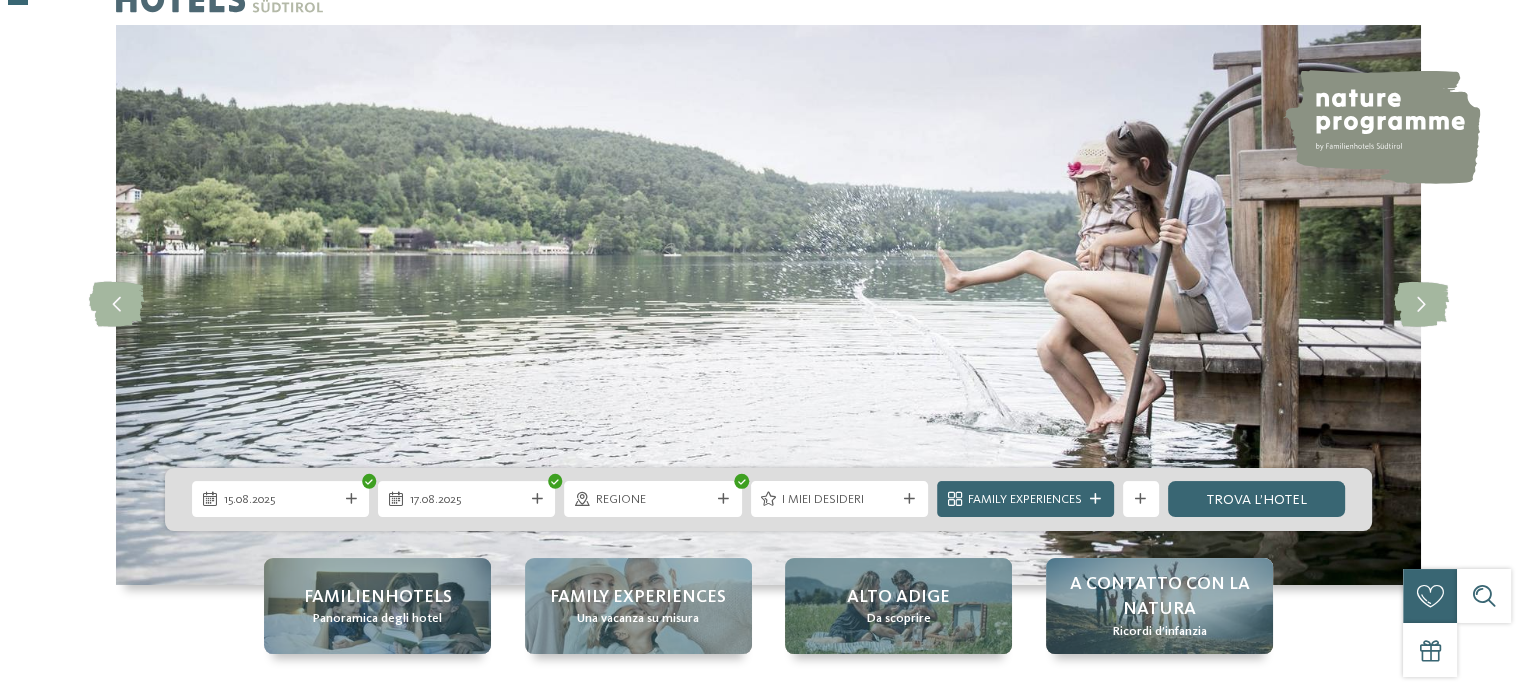 scroll, scrollTop: 100, scrollLeft: 0, axis: vertical 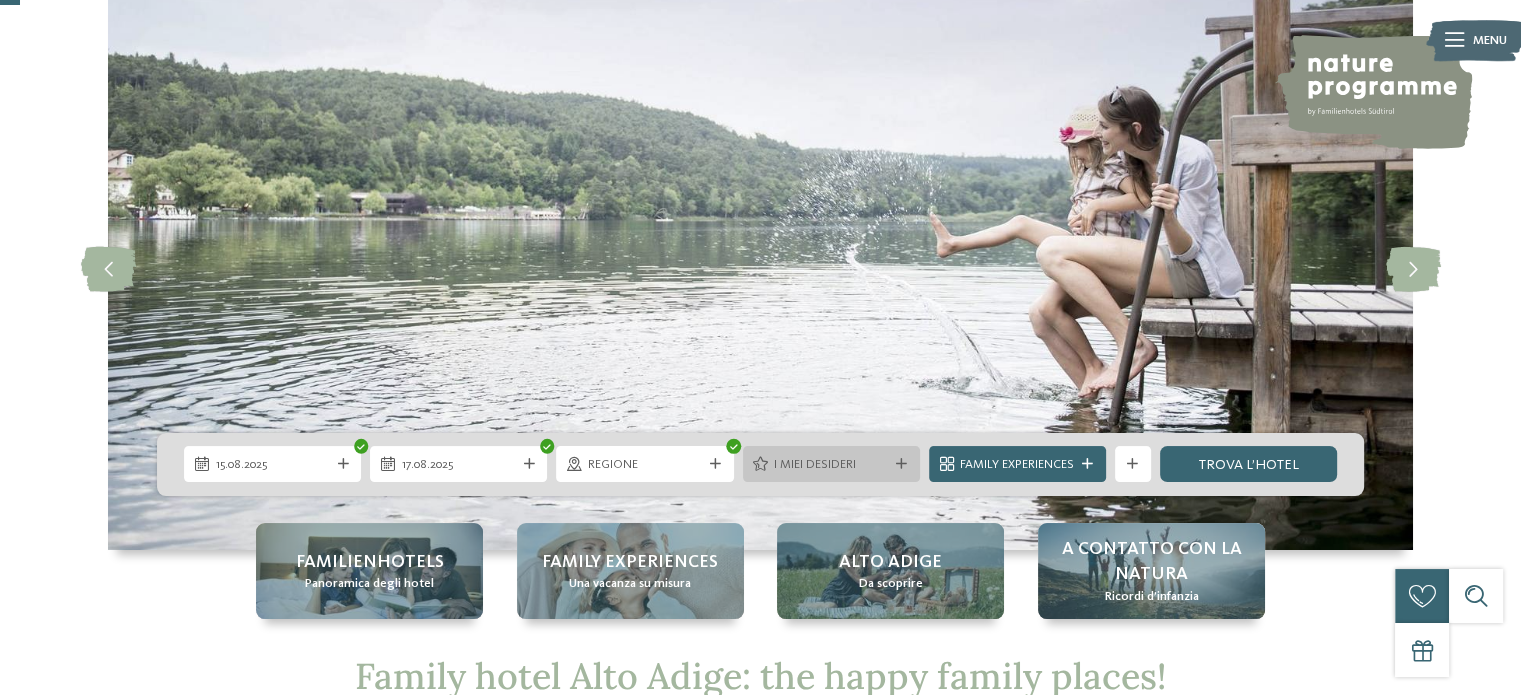 click on "I miei desideri" at bounding box center (831, 465) 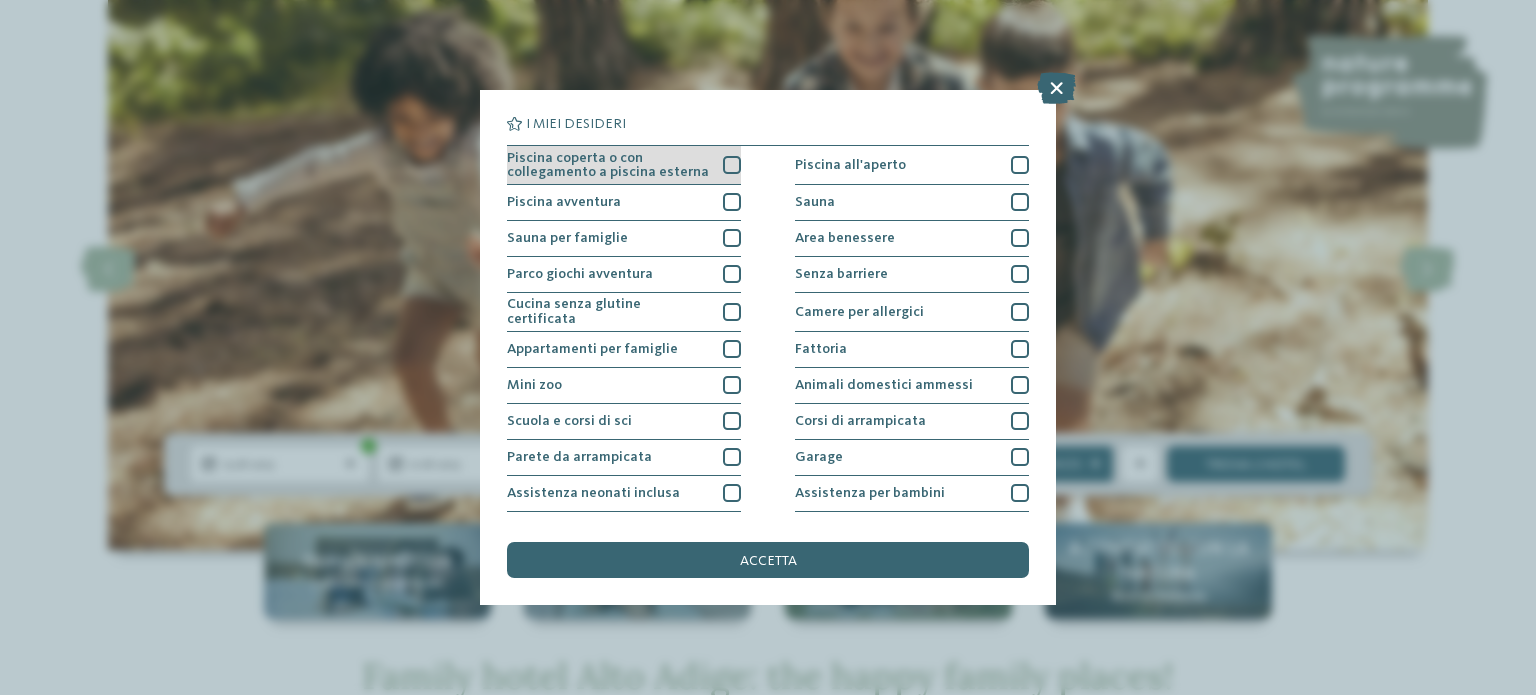 click at bounding box center (732, 165) 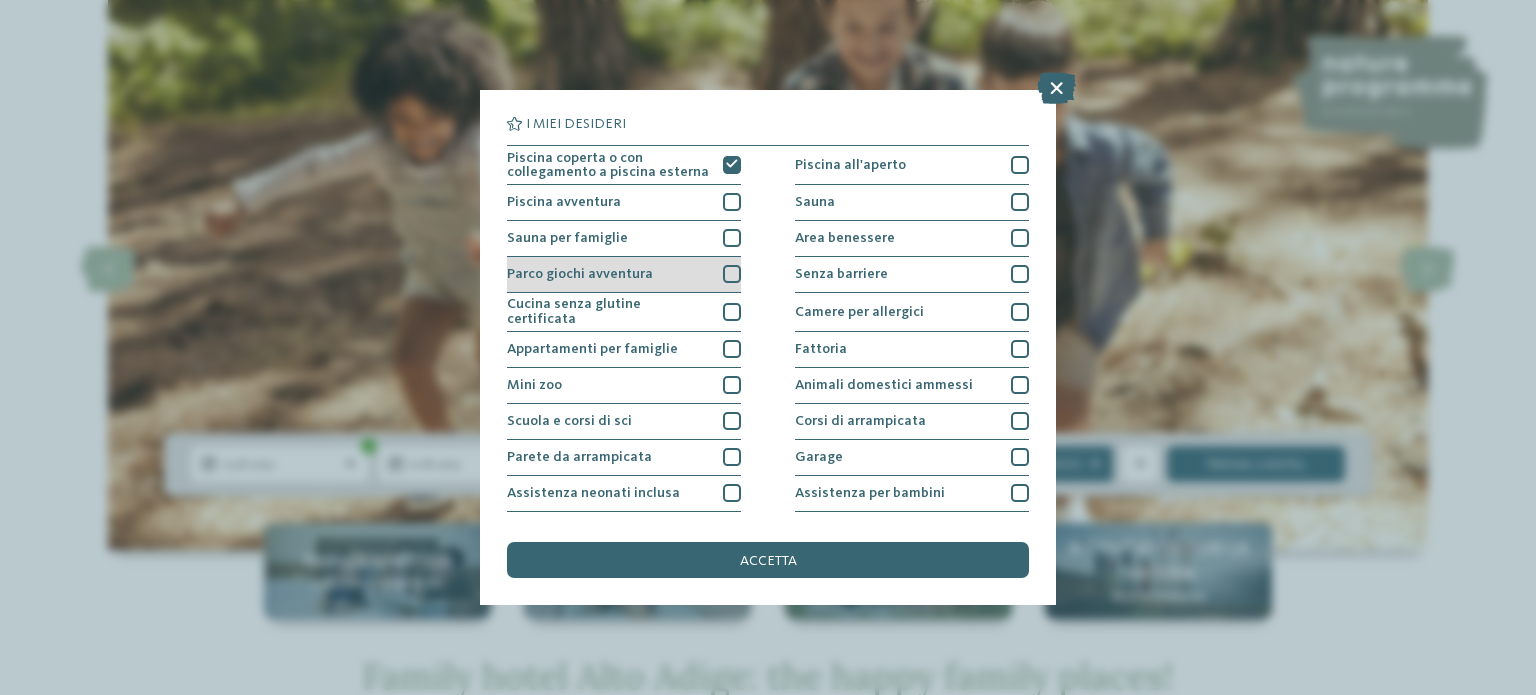 click at bounding box center [732, 274] 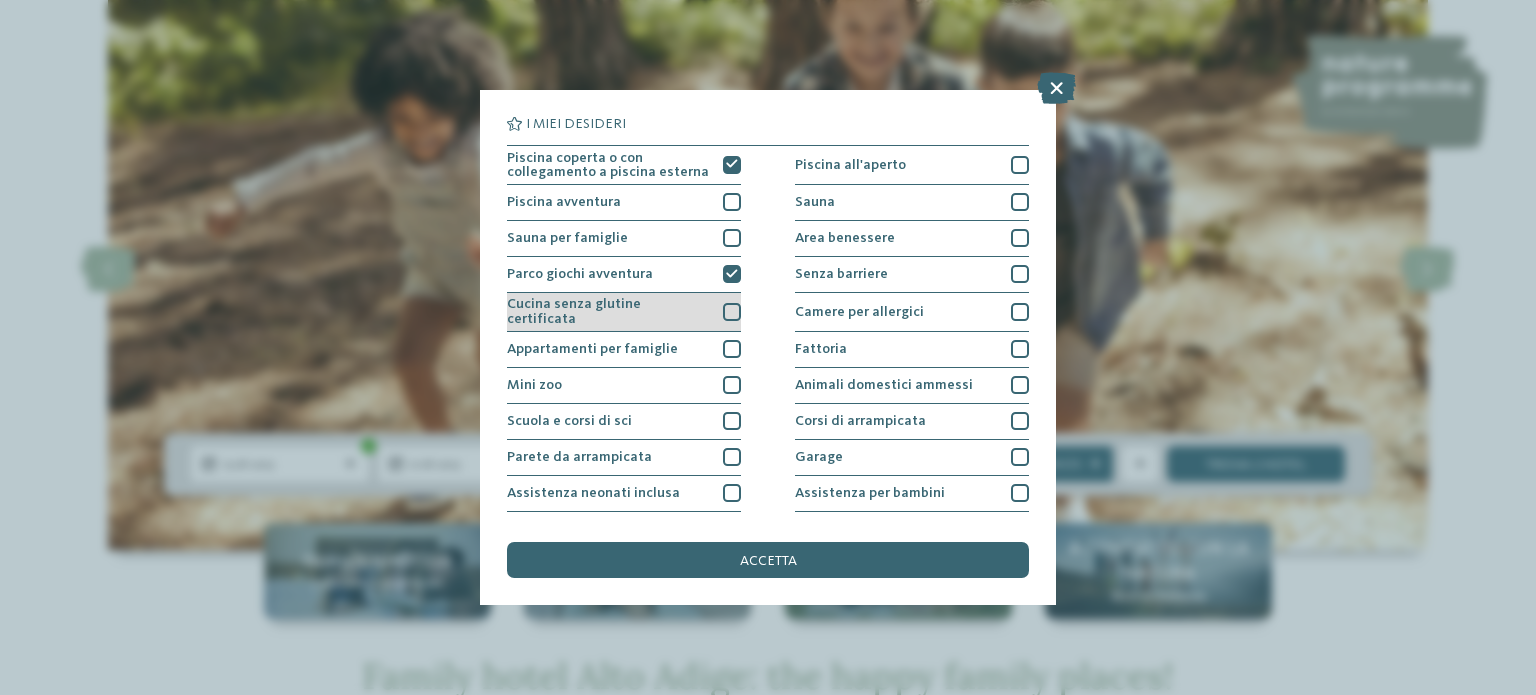 click at bounding box center (732, 312) 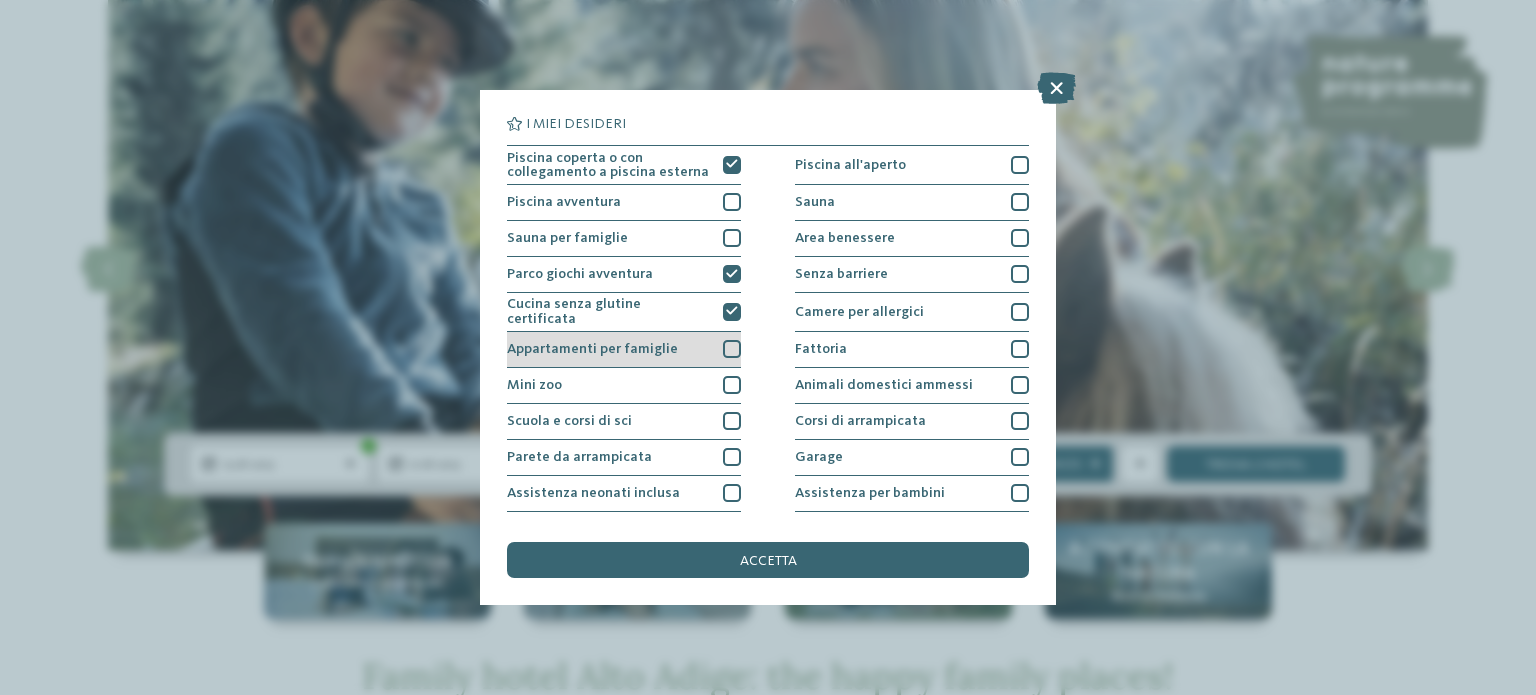 click at bounding box center [732, 349] 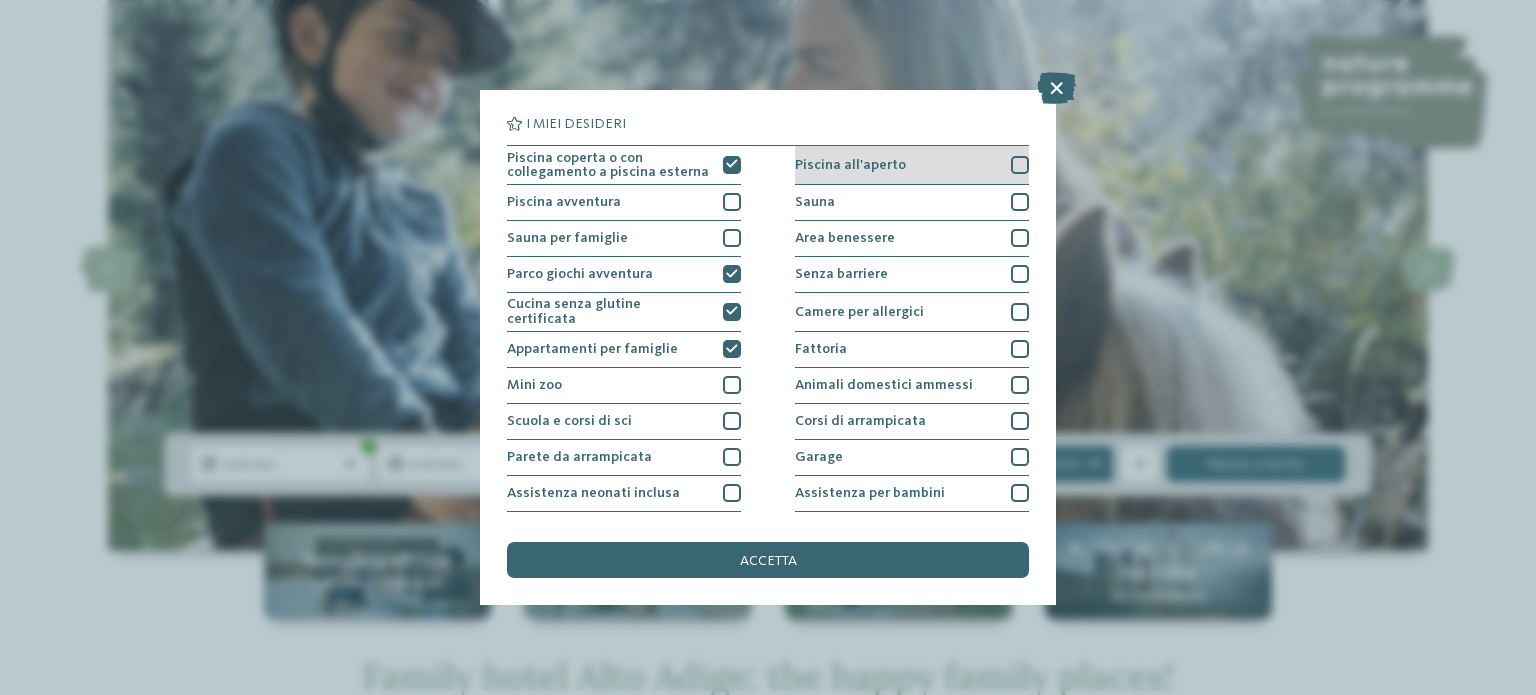 click at bounding box center [1020, 165] 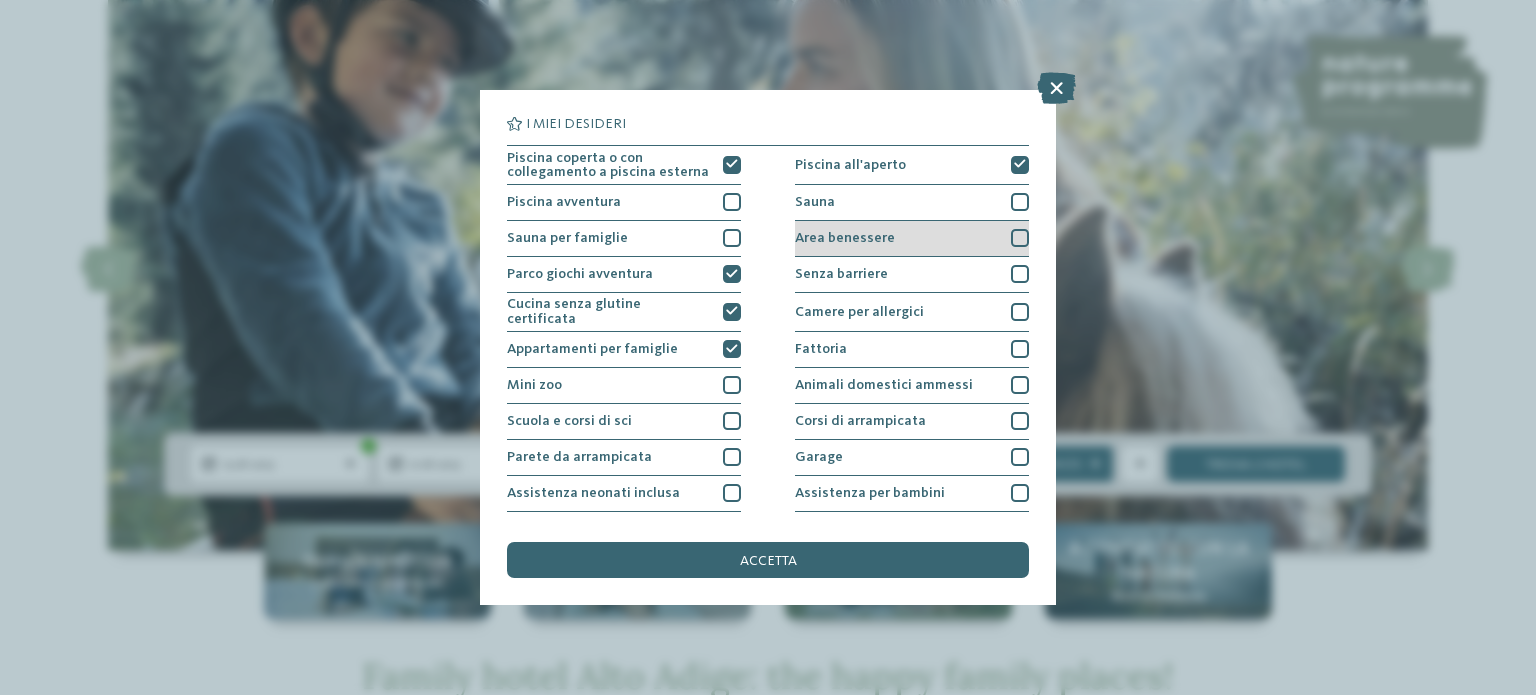 click at bounding box center [1020, 238] 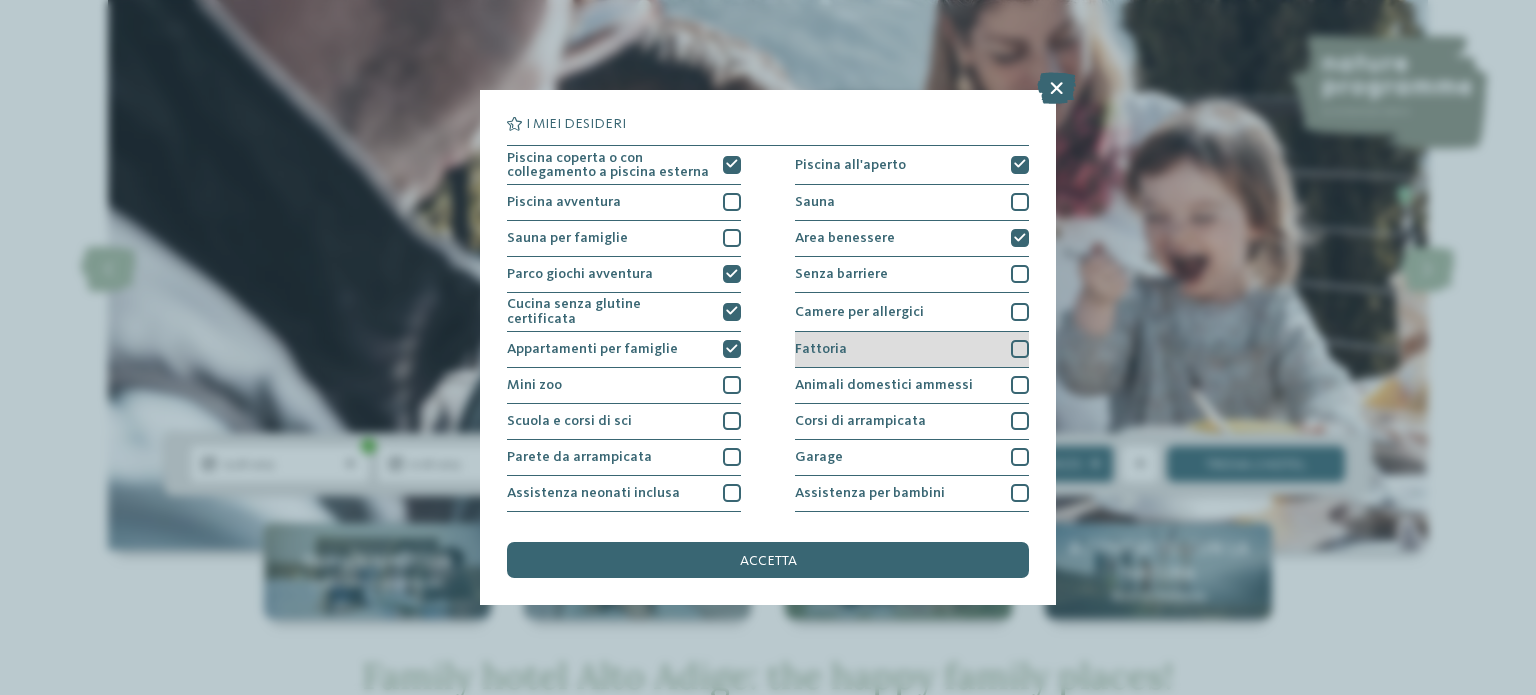 click at bounding box center (1020, 349) 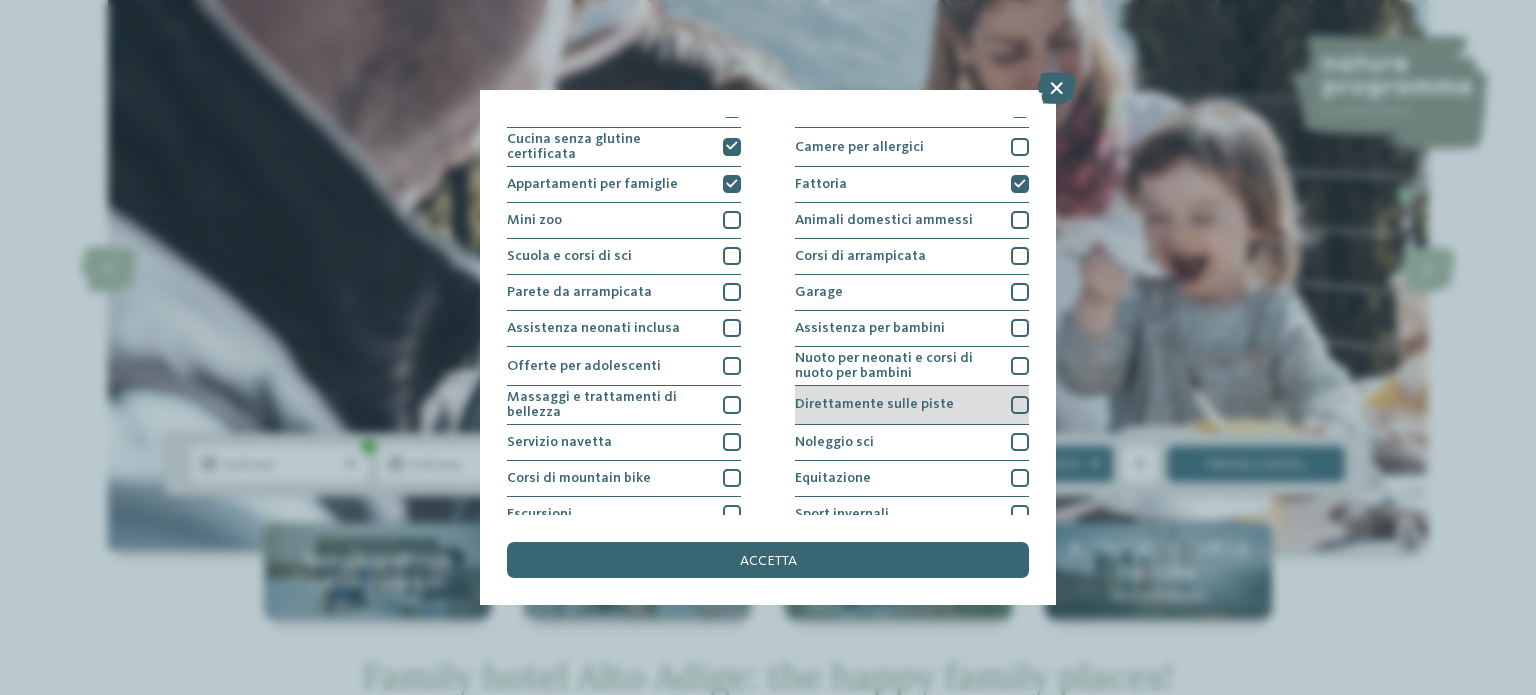 scroll, scrollTop: 200, scrollLeft: 0, axis: vertical 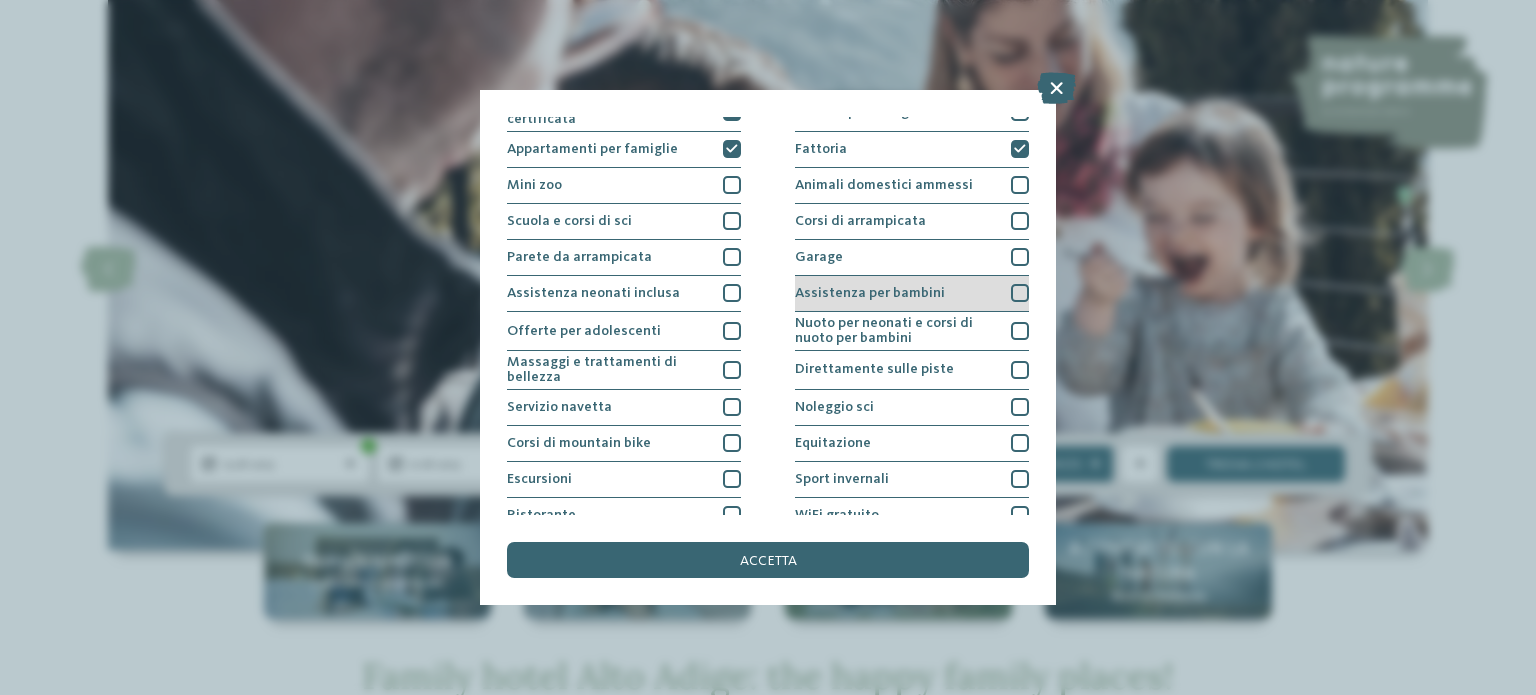 click at bounding box center (1020, 293) 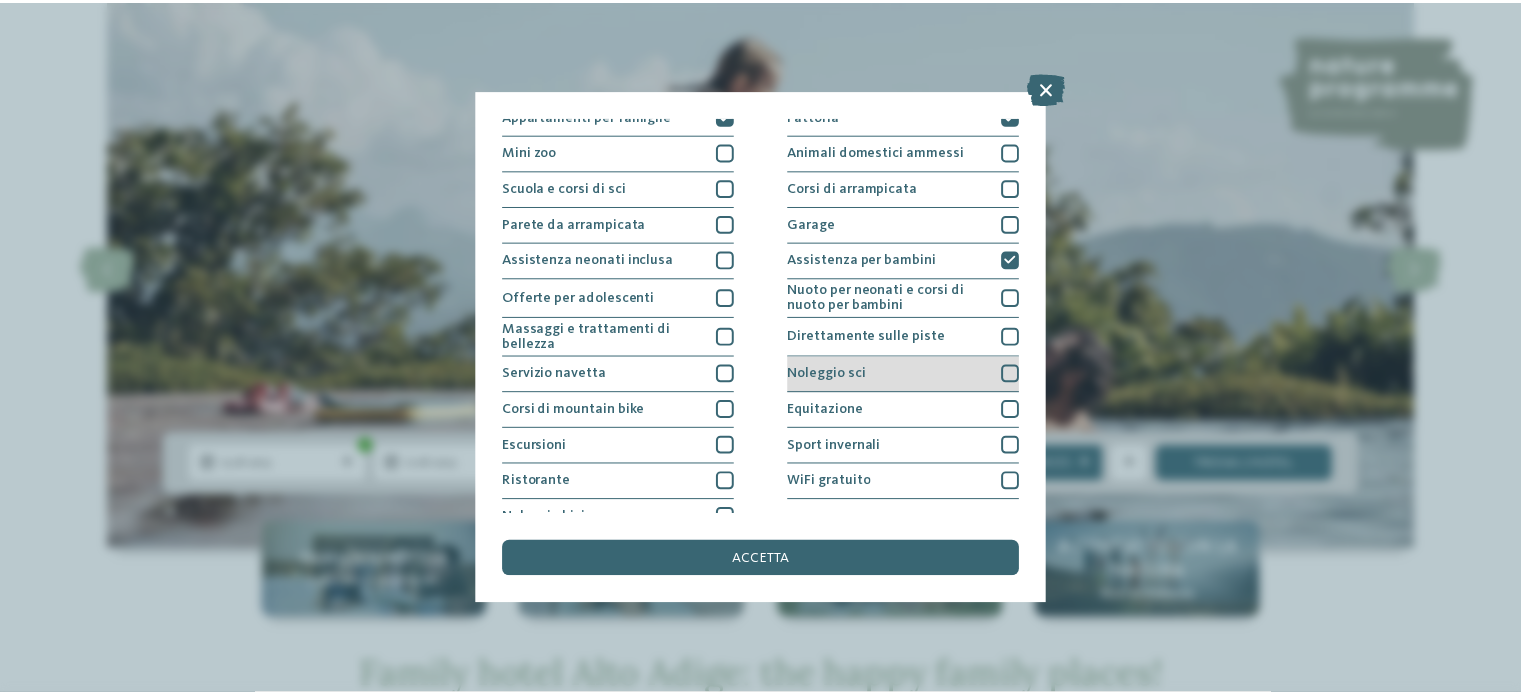 scroll, scrollTop: 251, scrollLeft: 0, axis: vertical 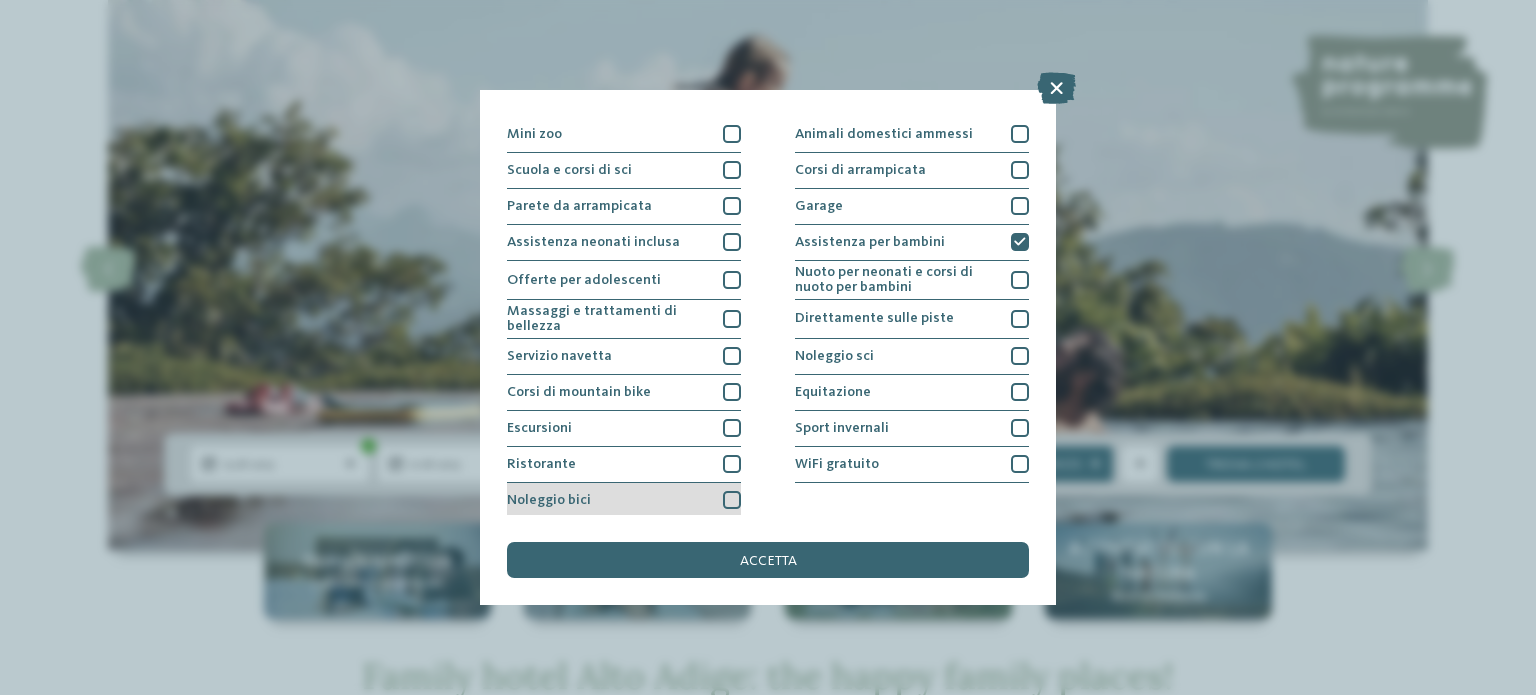 click on "Noleggio bici" at bounding box center [624, 501] 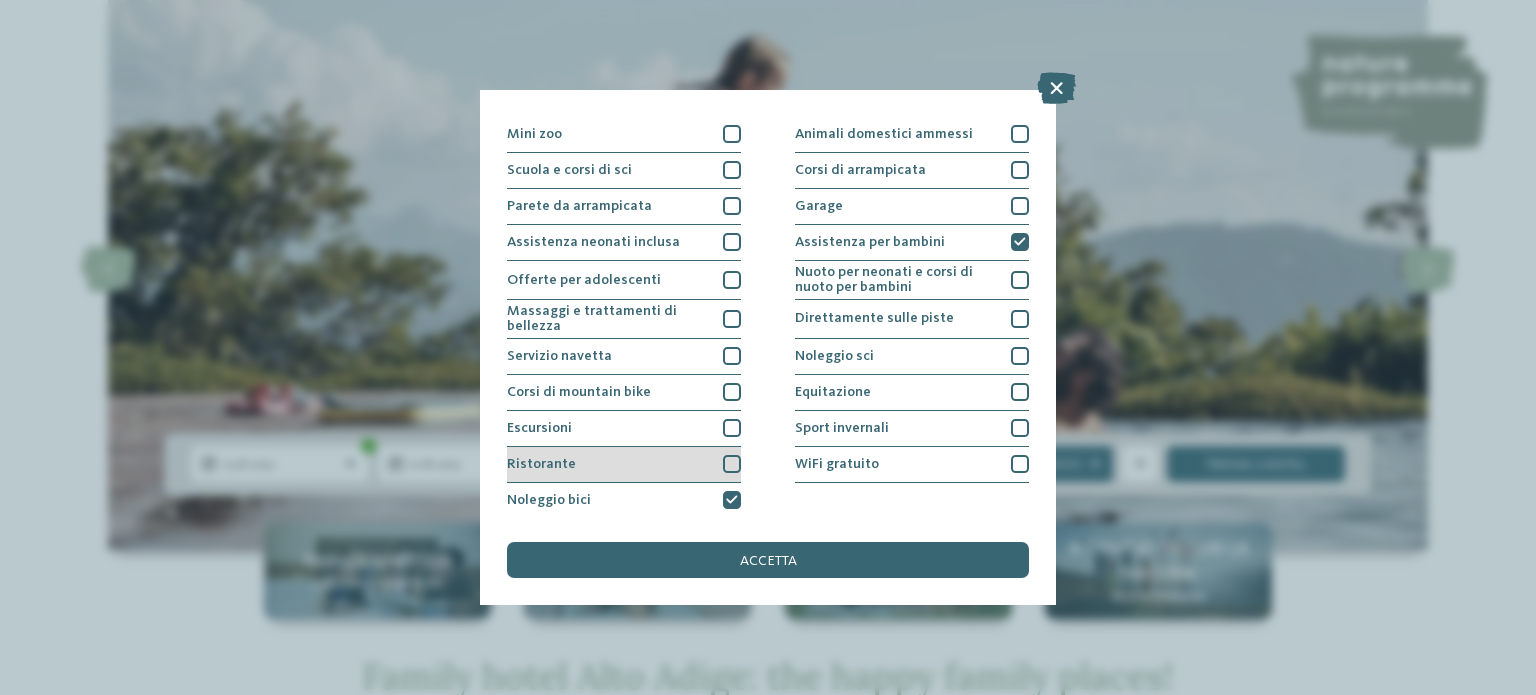 click at bounding box center [732, 464] 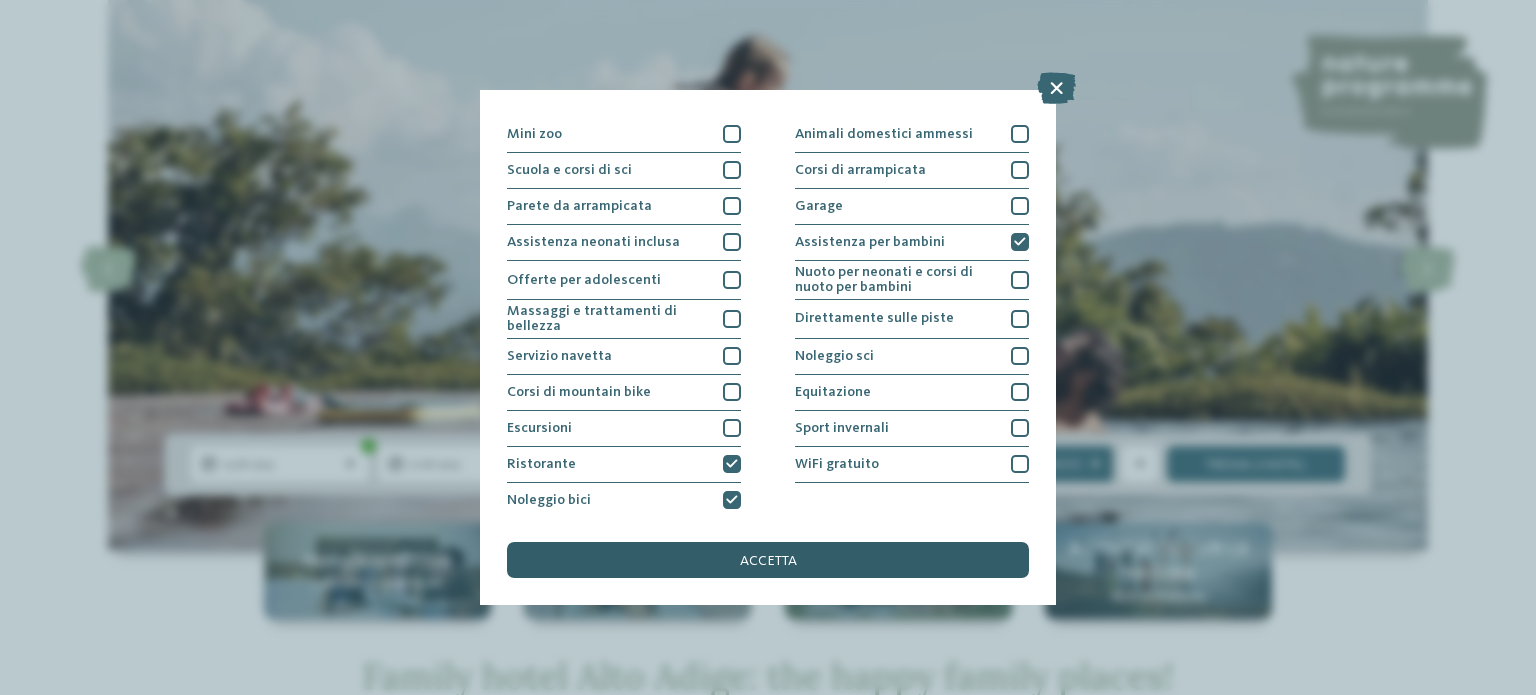 click on "accetta" at bounding box center (768, 560) 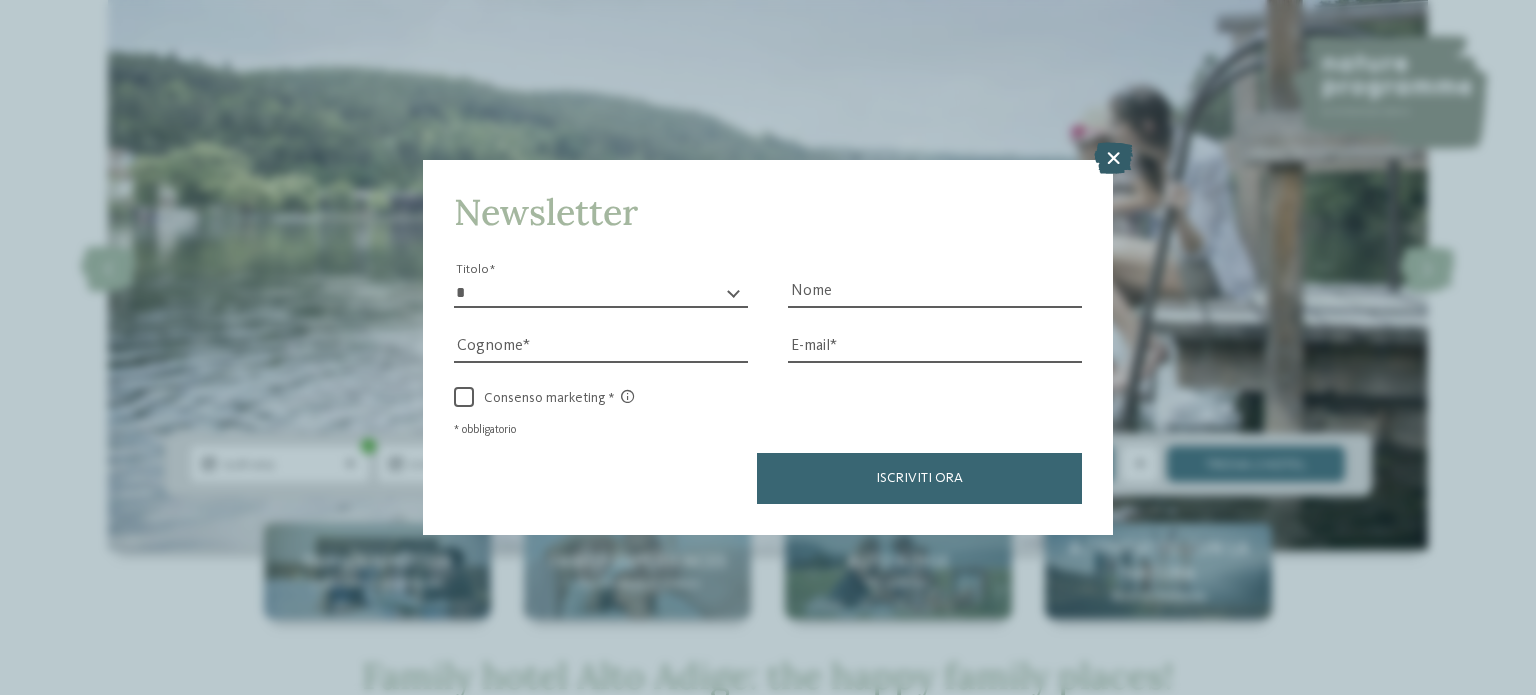 click at bounding box center [1113, 158] 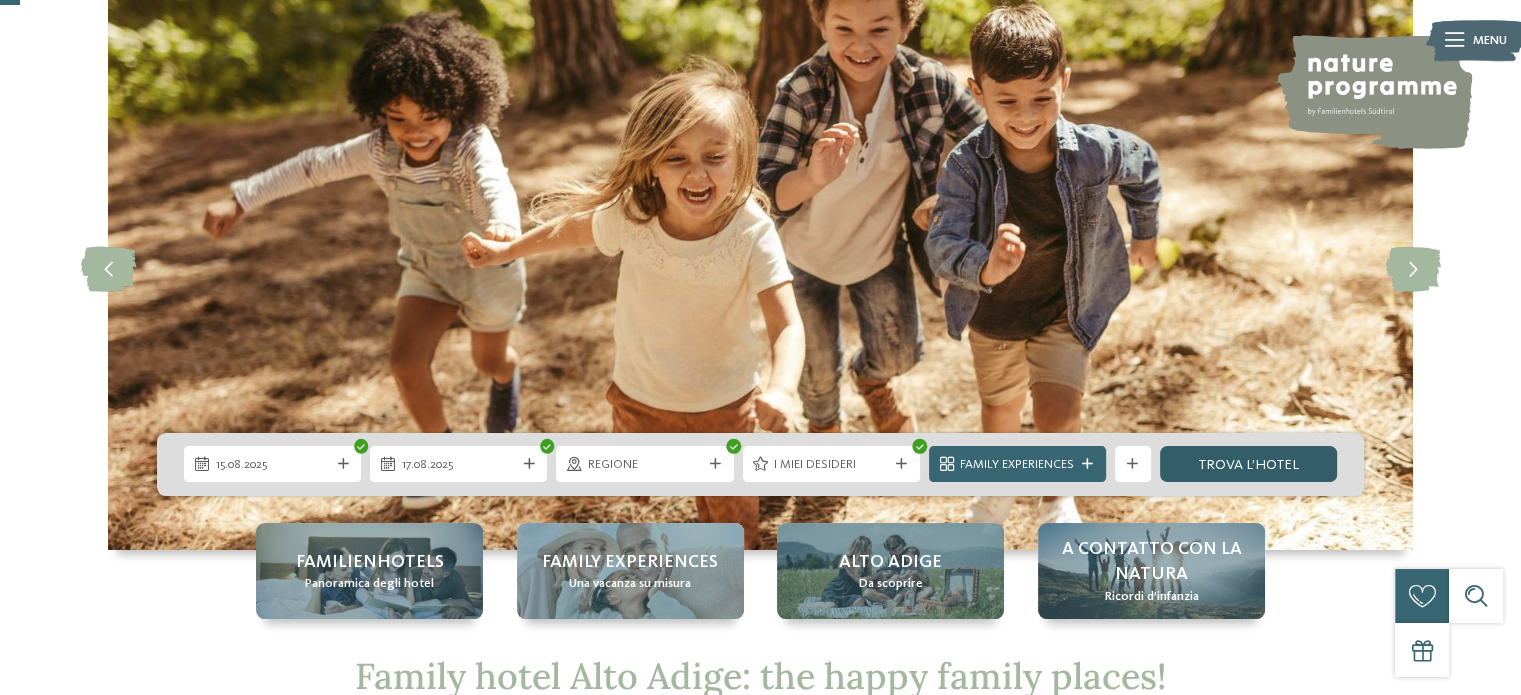 click on "trova l’hotel" at bounding box center [1248, 464] 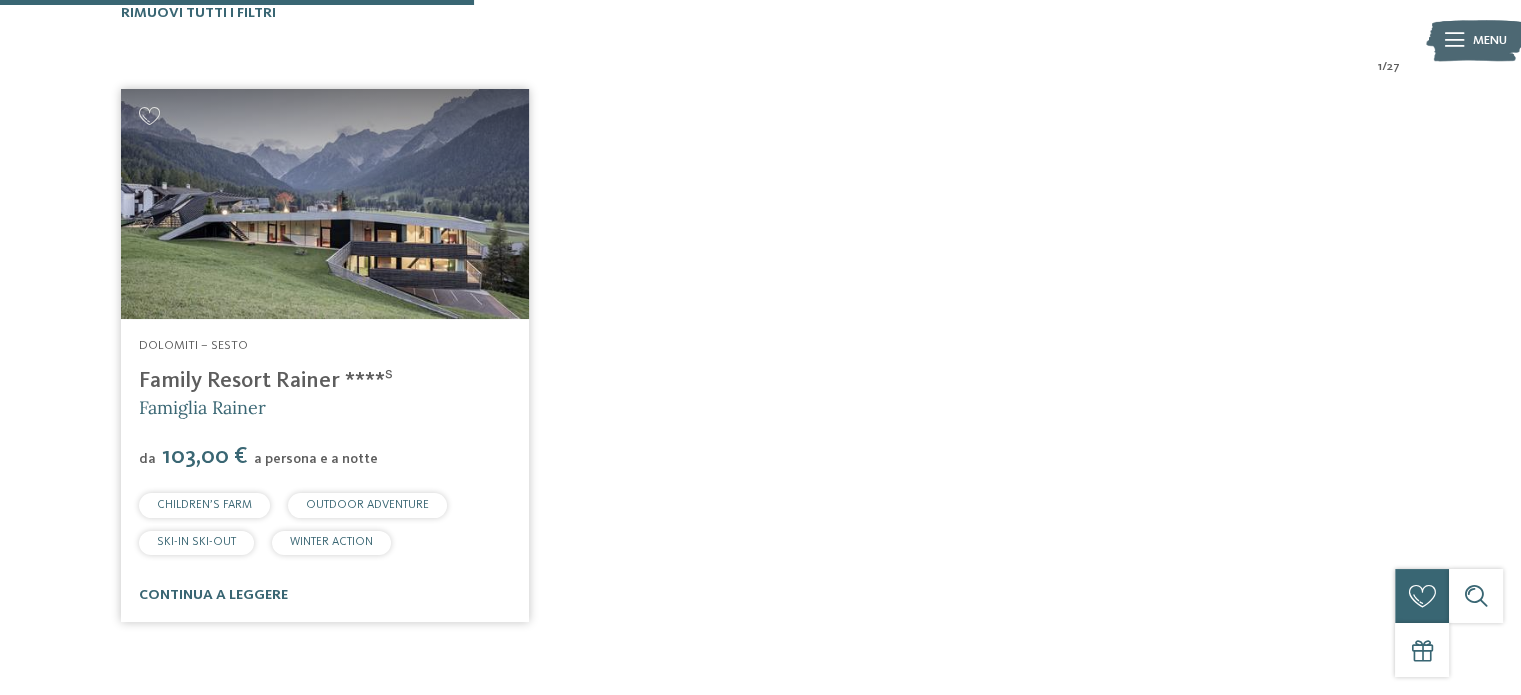 scroll, scrollTop: 767, scrollLeft: 0, axis: vertical 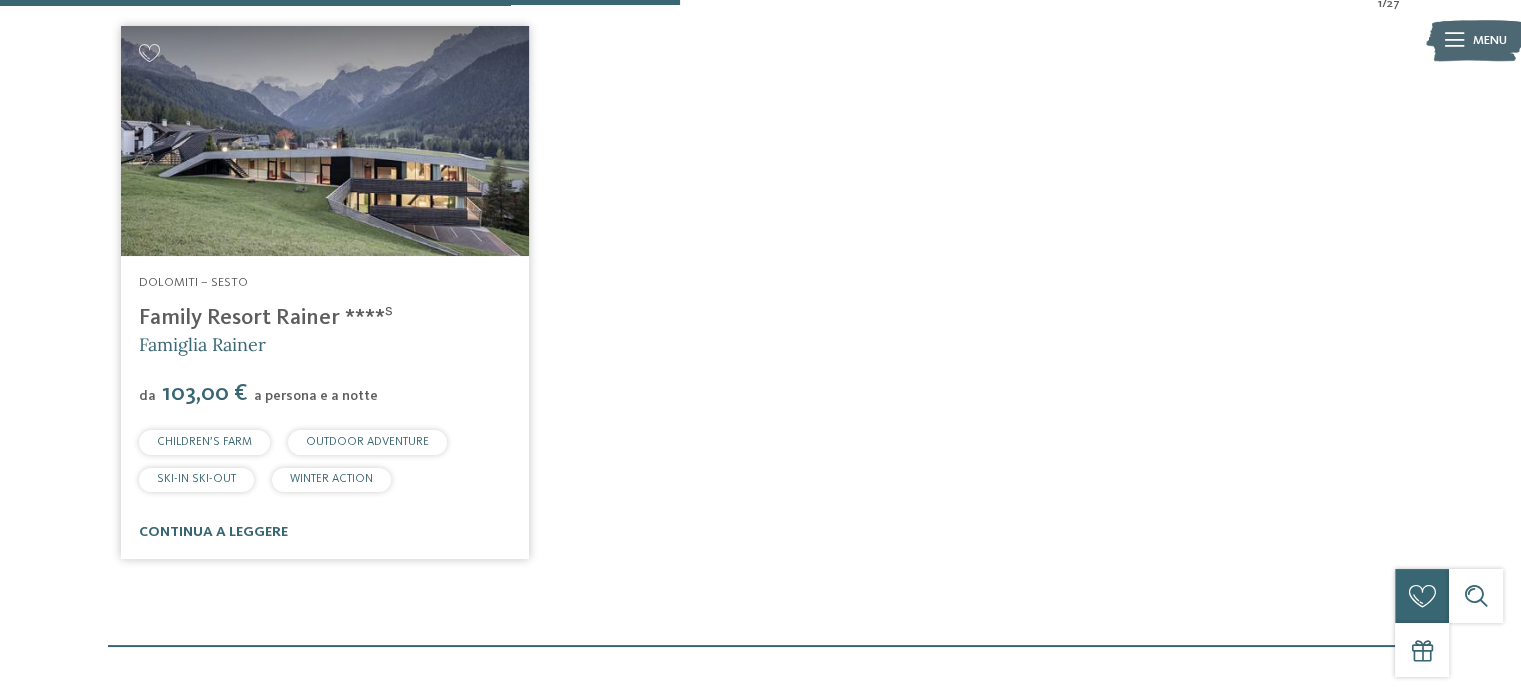 click at bounding box center [325, 141] 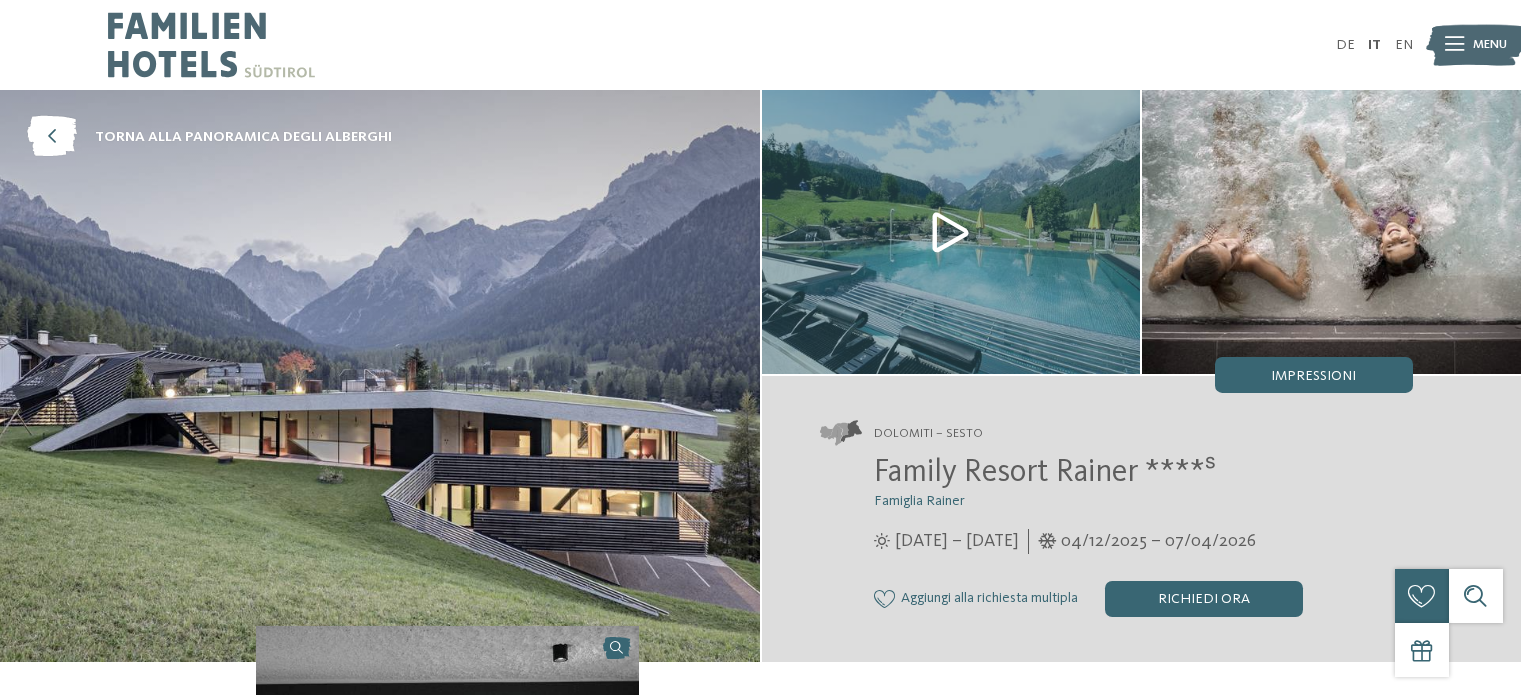 scroll, scrollTop: 0, scrollLeft: 0, axis: both 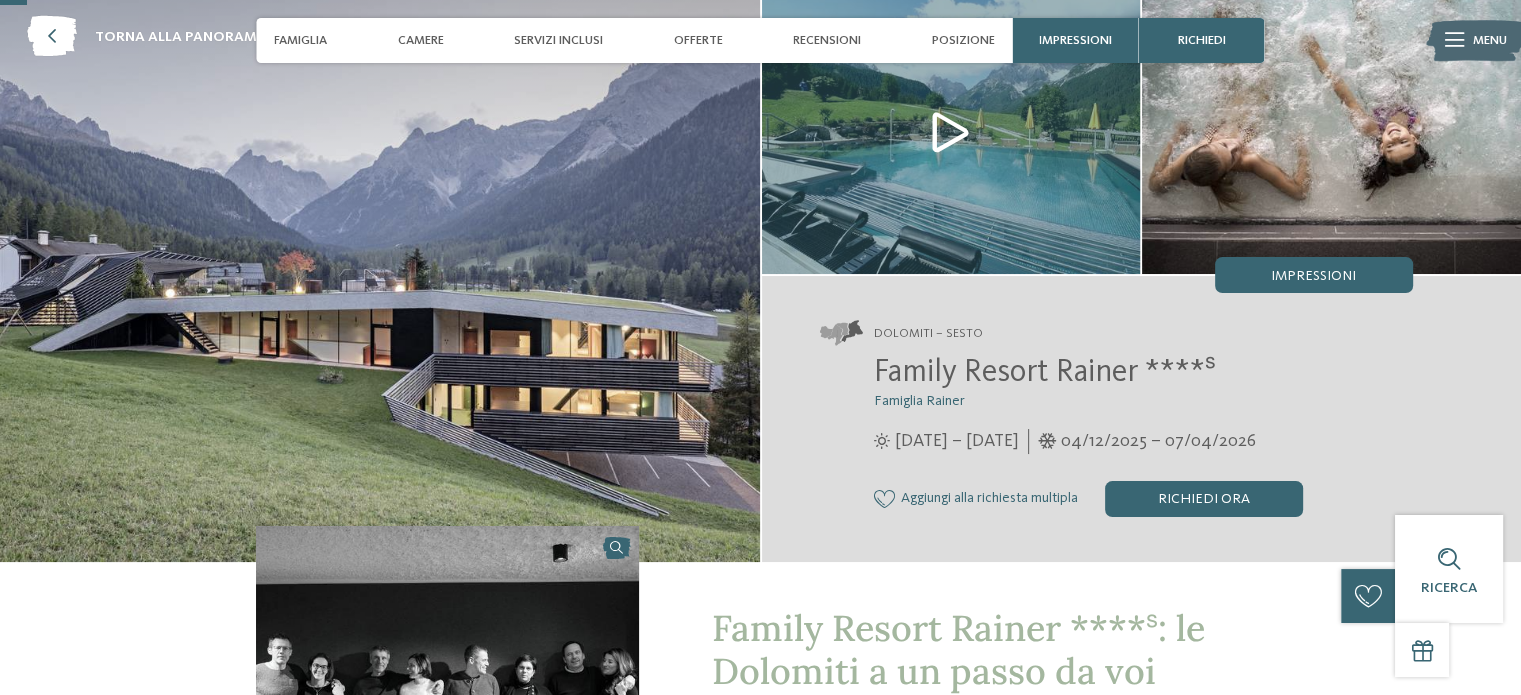 click on "Famiglia Rainer" at bounding box center [919, 401] 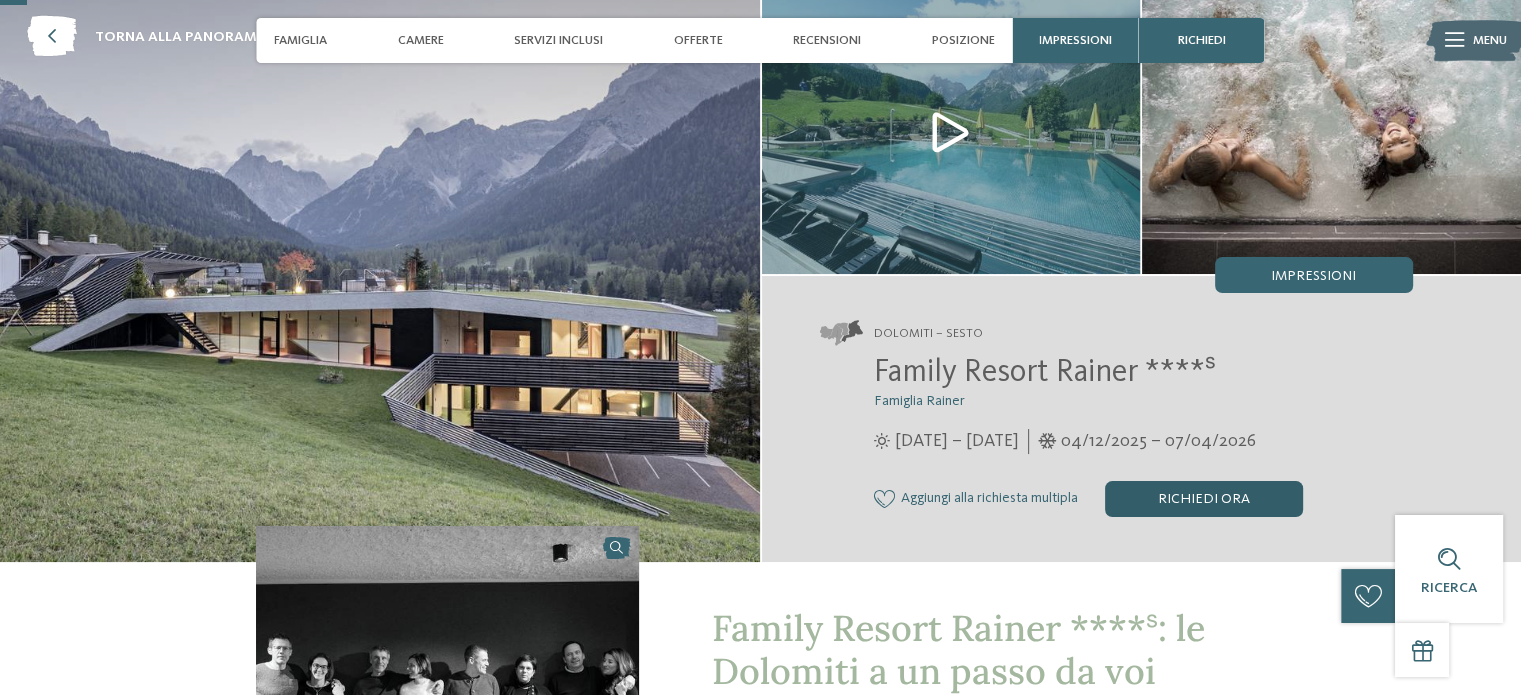 click on "Richiedi ora" at bounding box center (1204, 499) 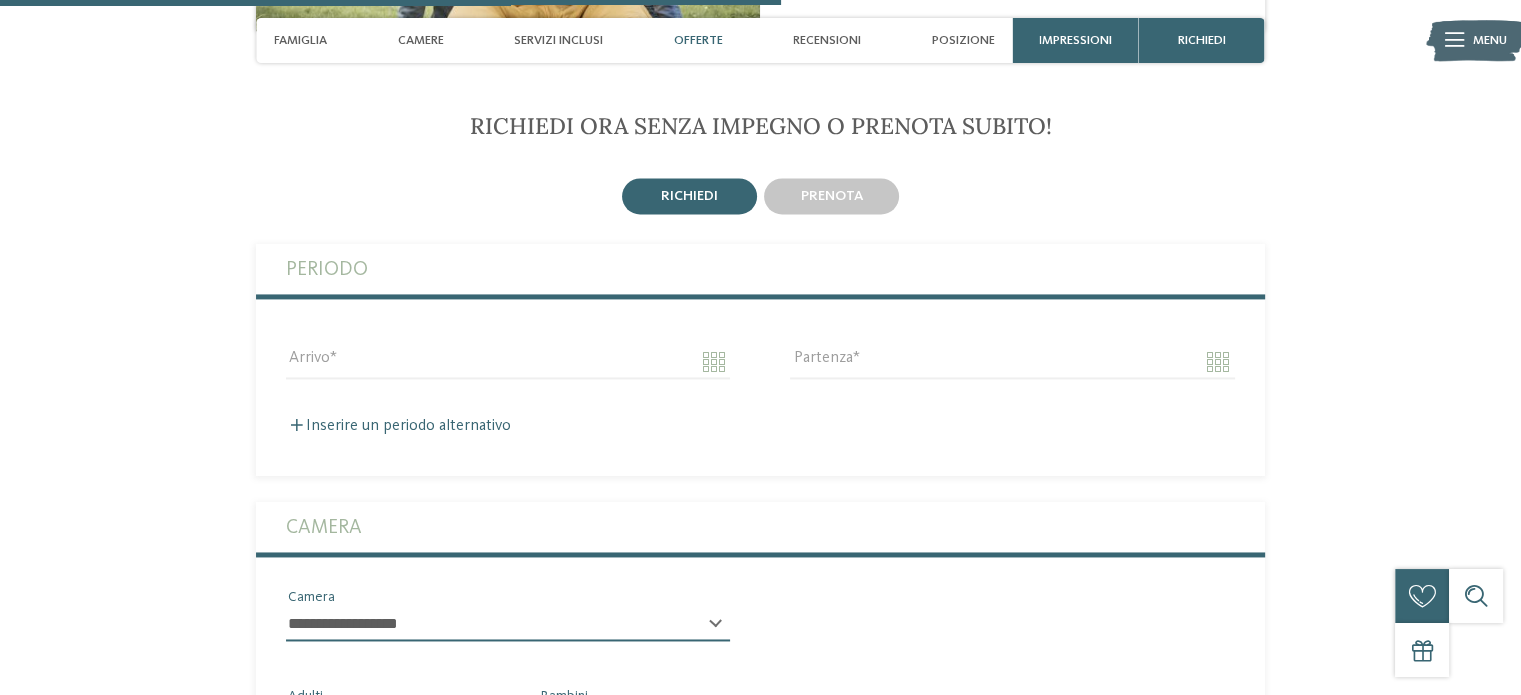 scroll, scrollTop: 2881, scrollLeft: 0, axis: vertical 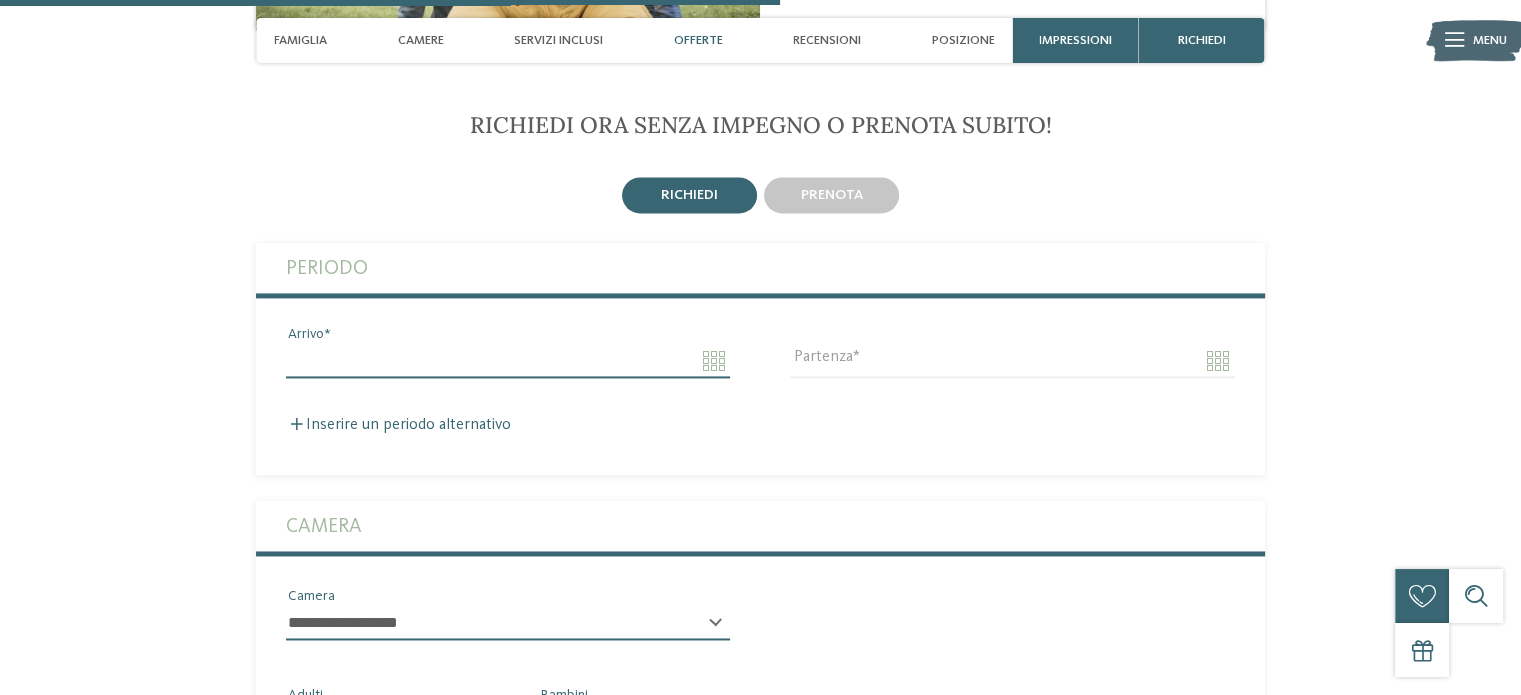 click on "Arrivo" at bounding box center [508, 361] 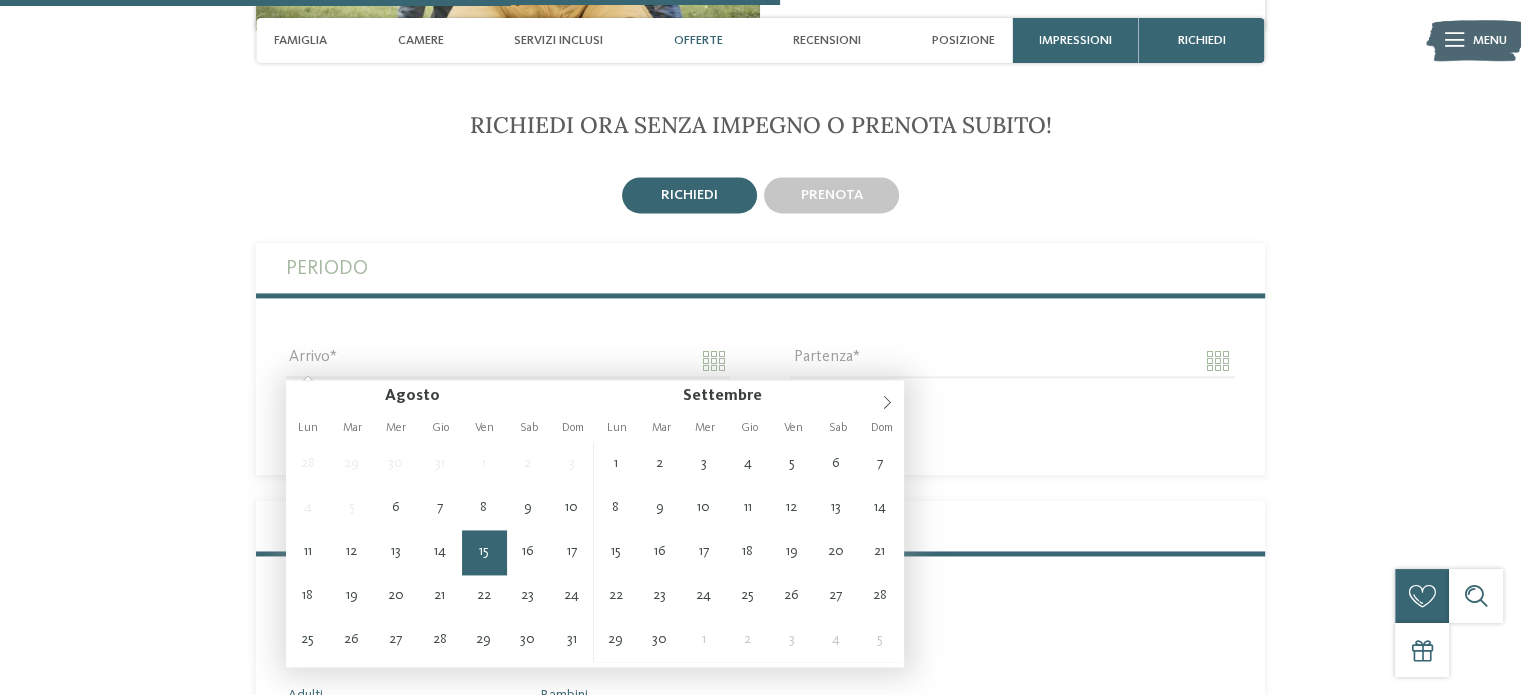 type on "**********" 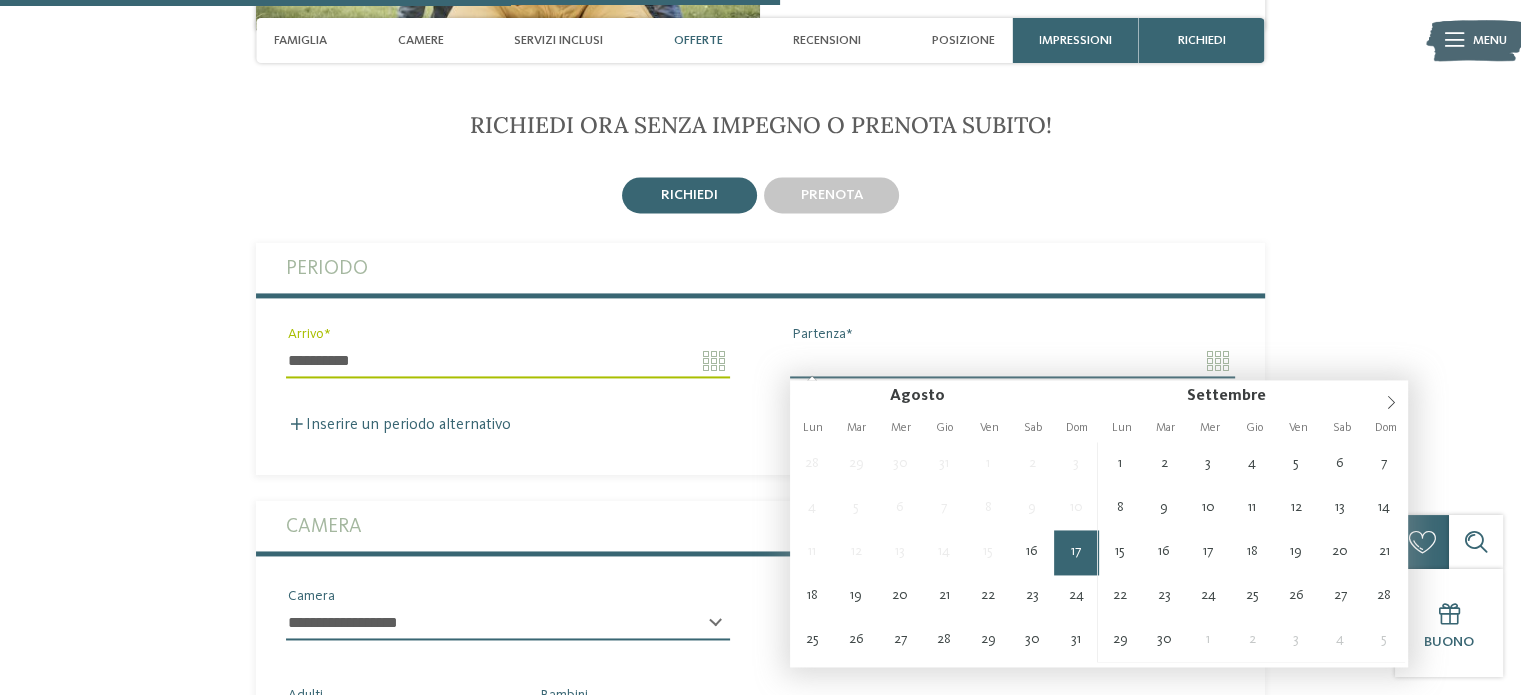 type on "**********" 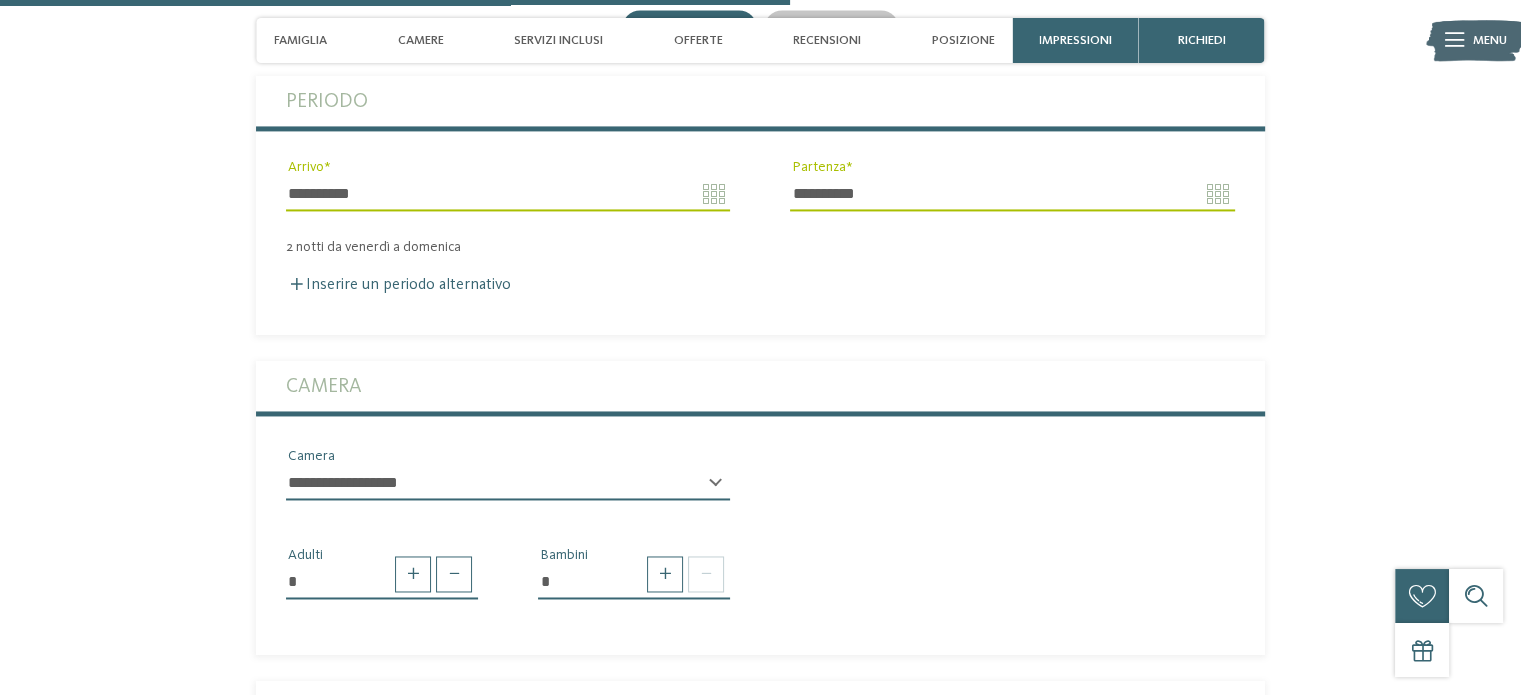 scroll, scrollTop: 3081, scrollLeft: 0, axis: vertical 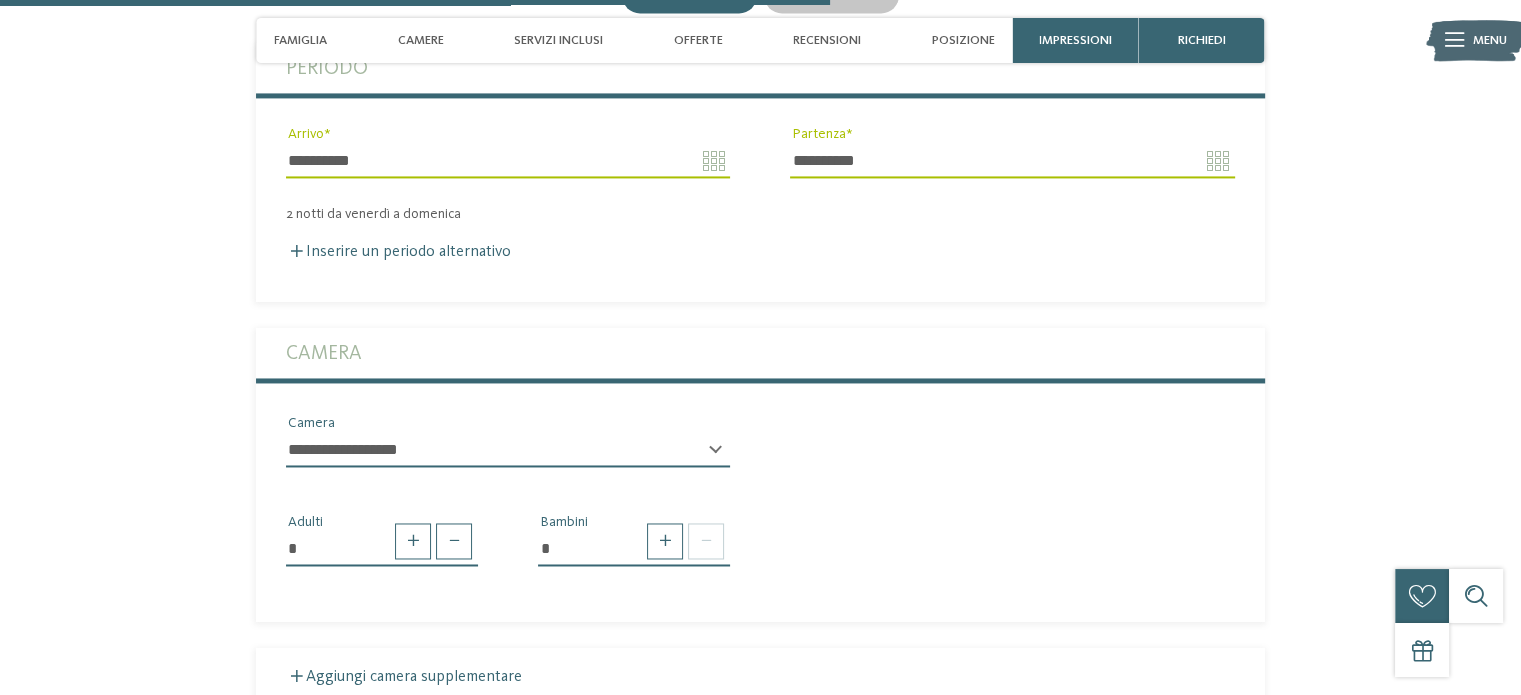 click on "**********" at bounding box center [508, 450] 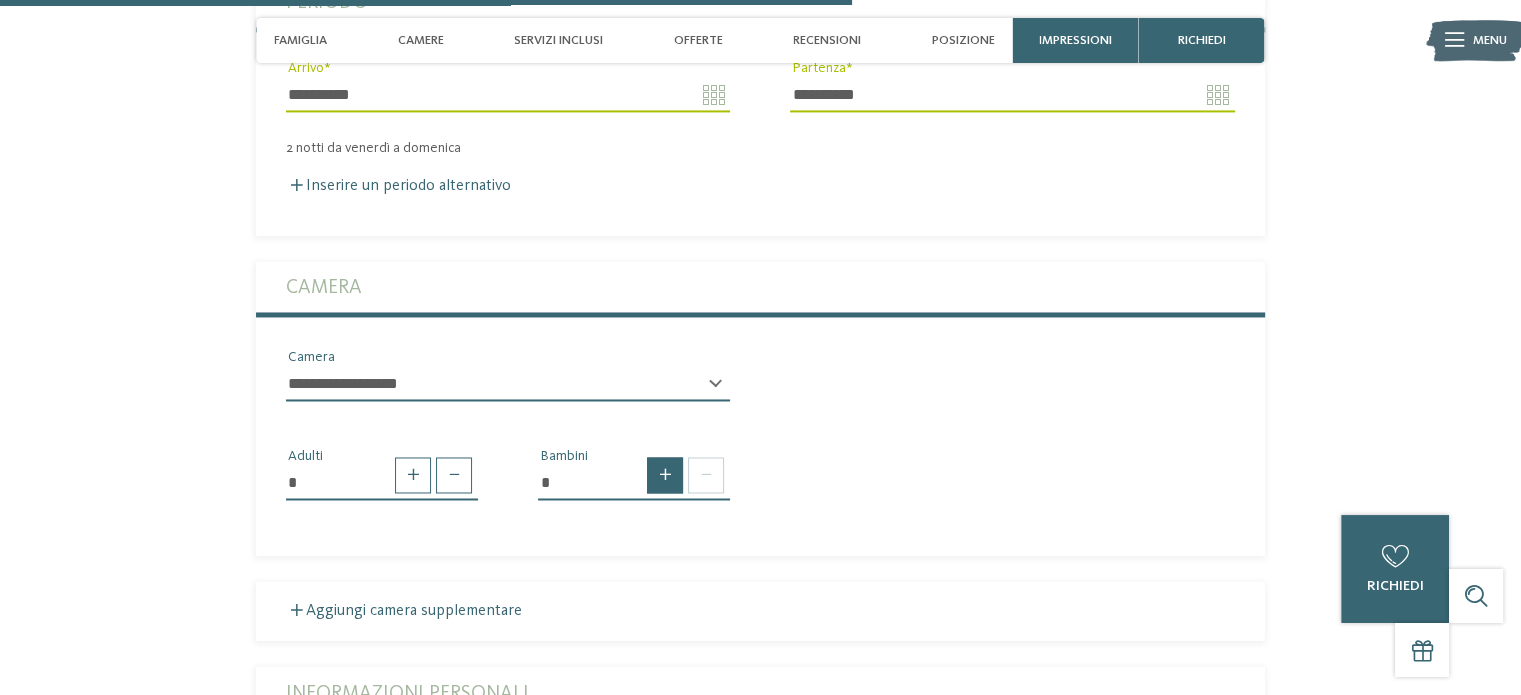 scroll, scrollTop: 3181, scrollLeft: 0, axis: vertical 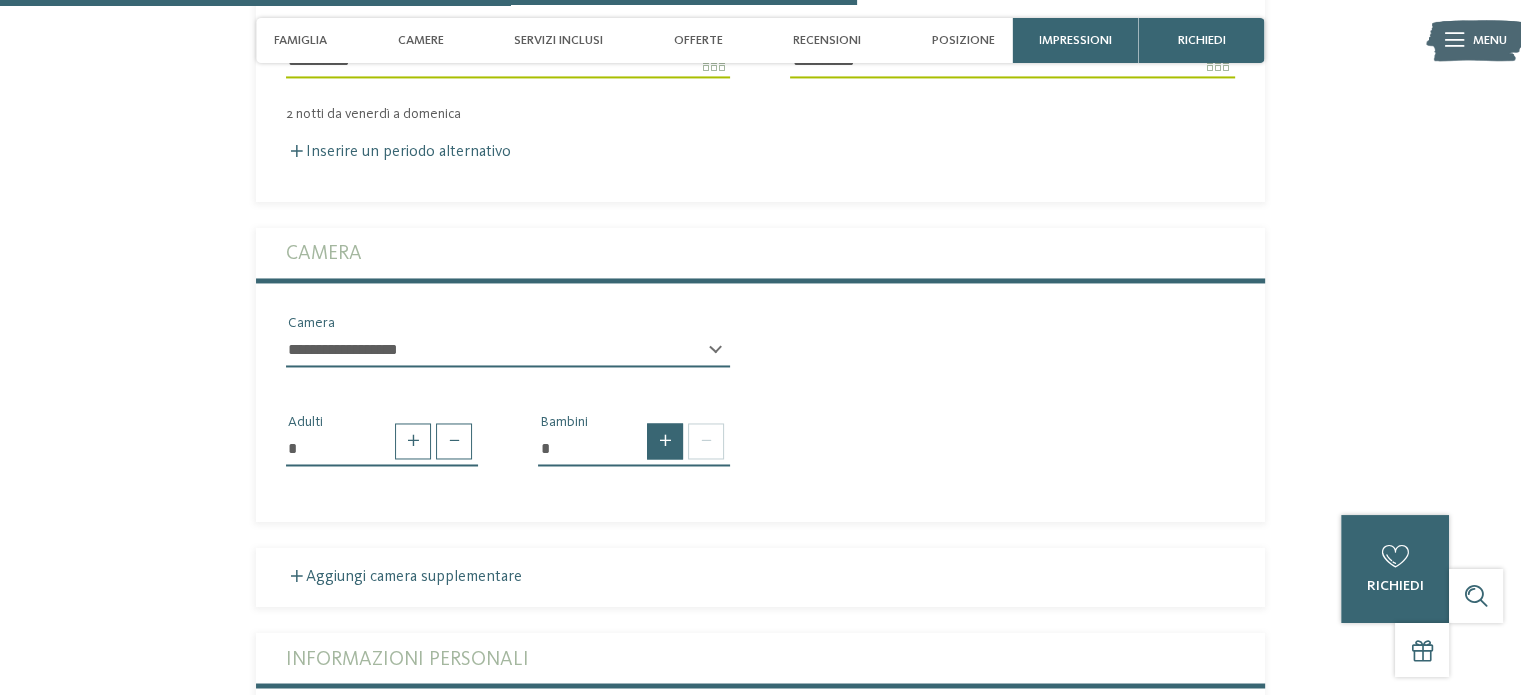 click at bounding box center [665, 441] 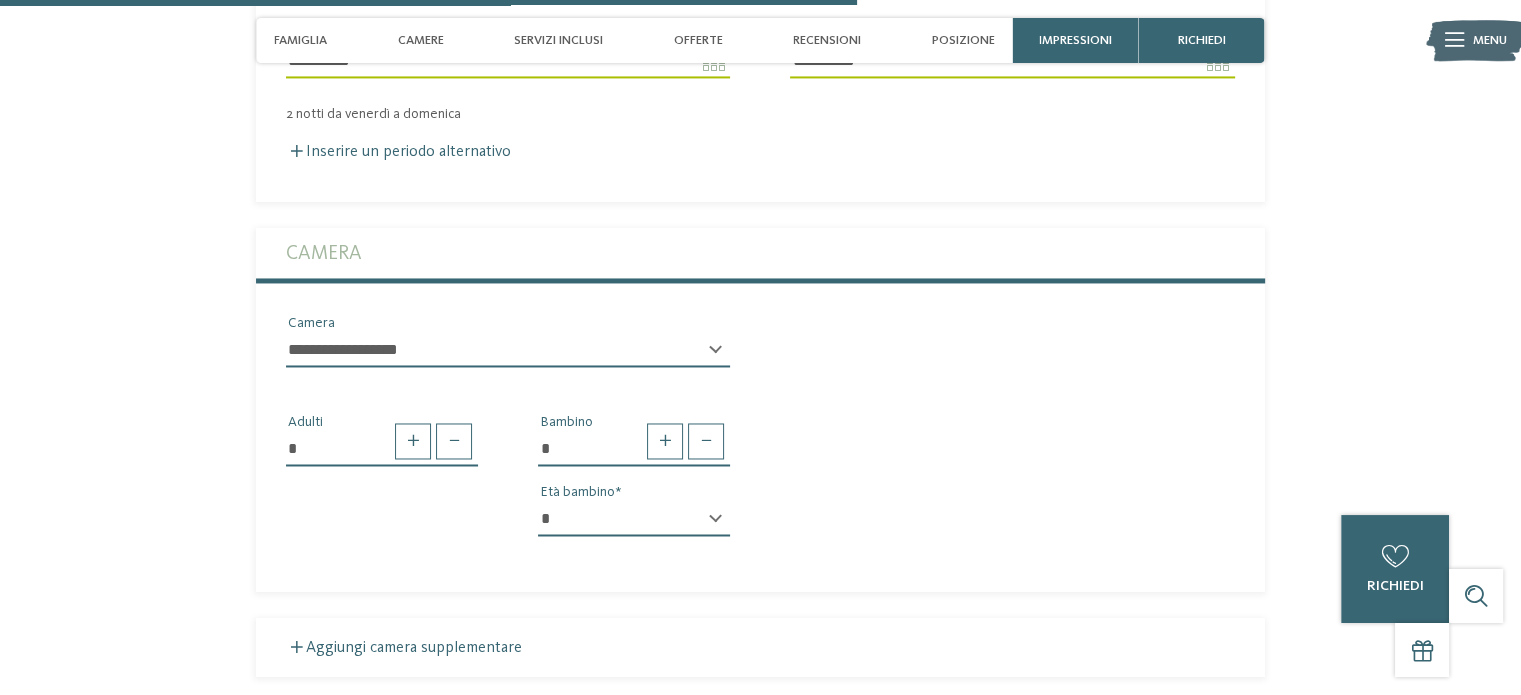 click on "* * * * * * * * * * * ** ** ** ** ** ** ** **" at bounding box center [634, 519] 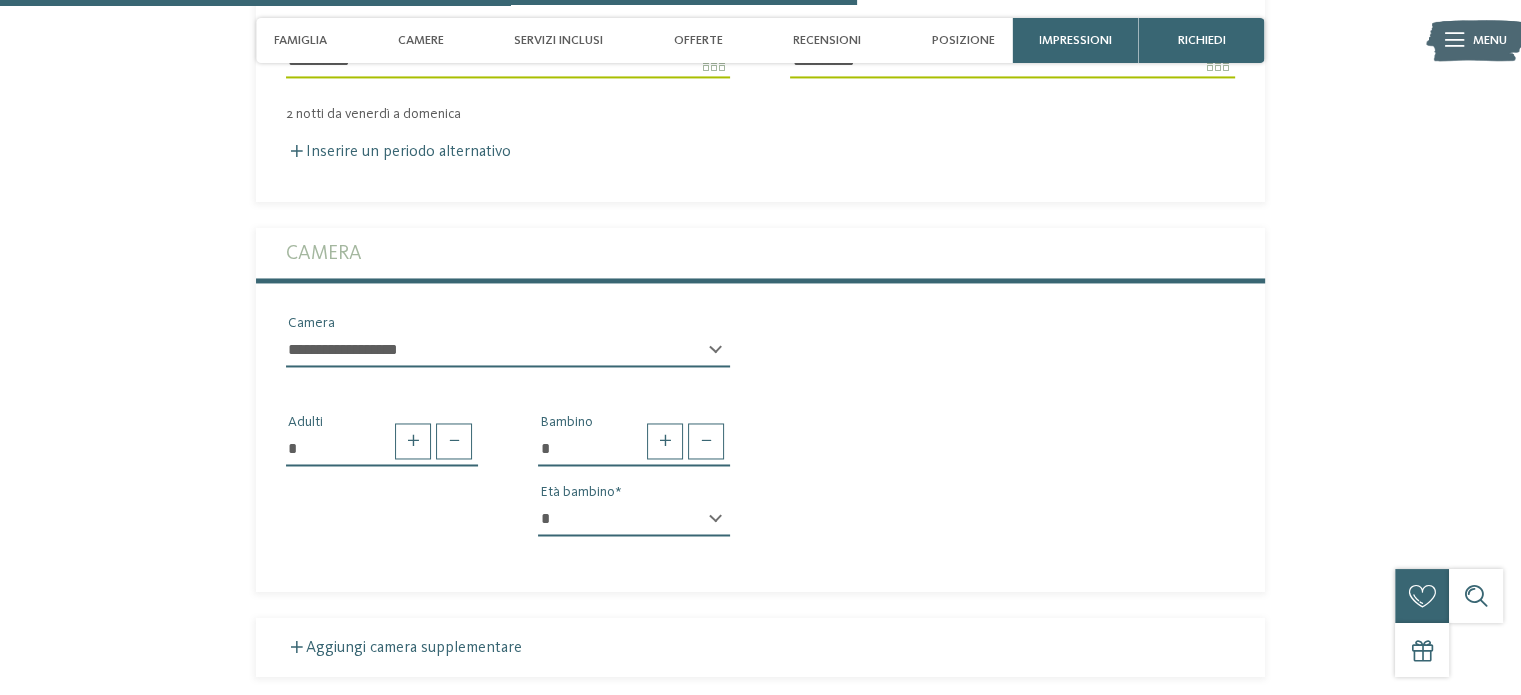 select on "*" 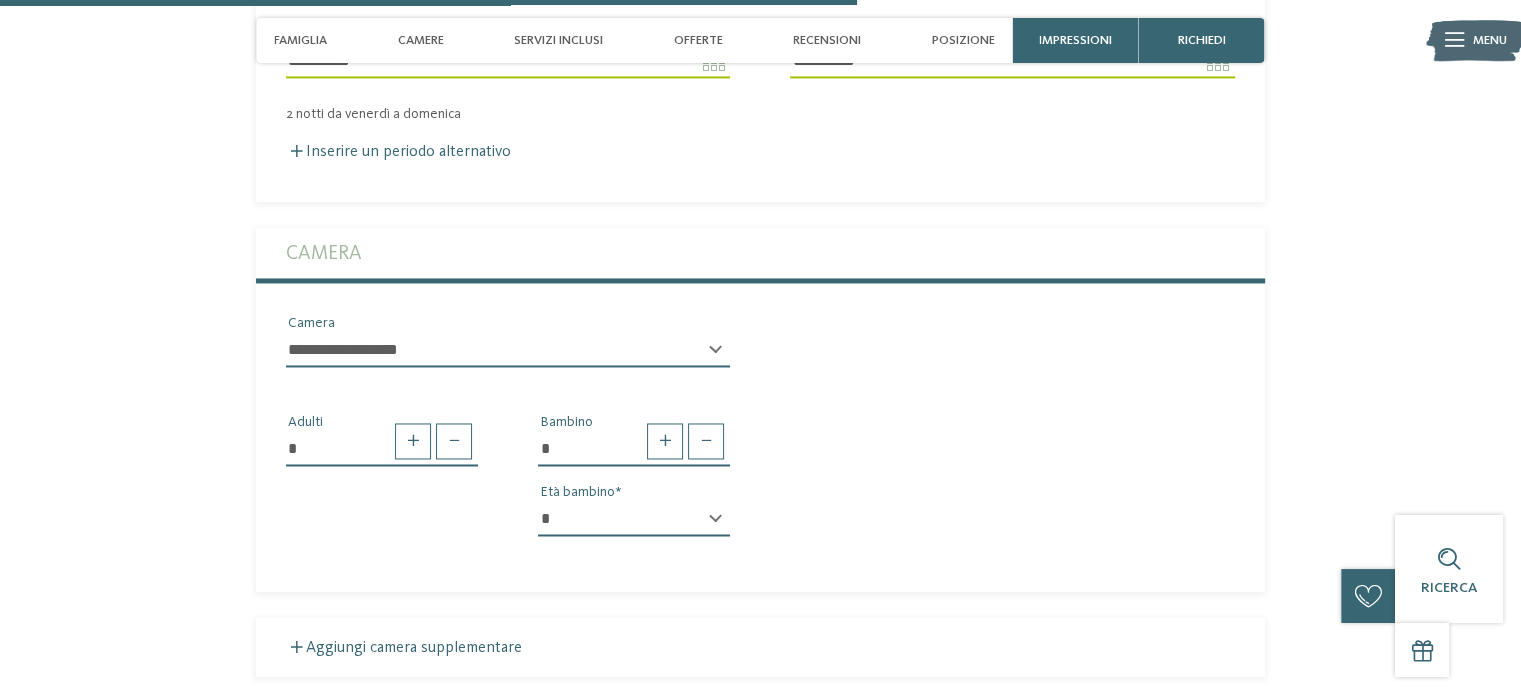 click on "torna alla panoramica degli alberghi" at bounding box center [760, -432] 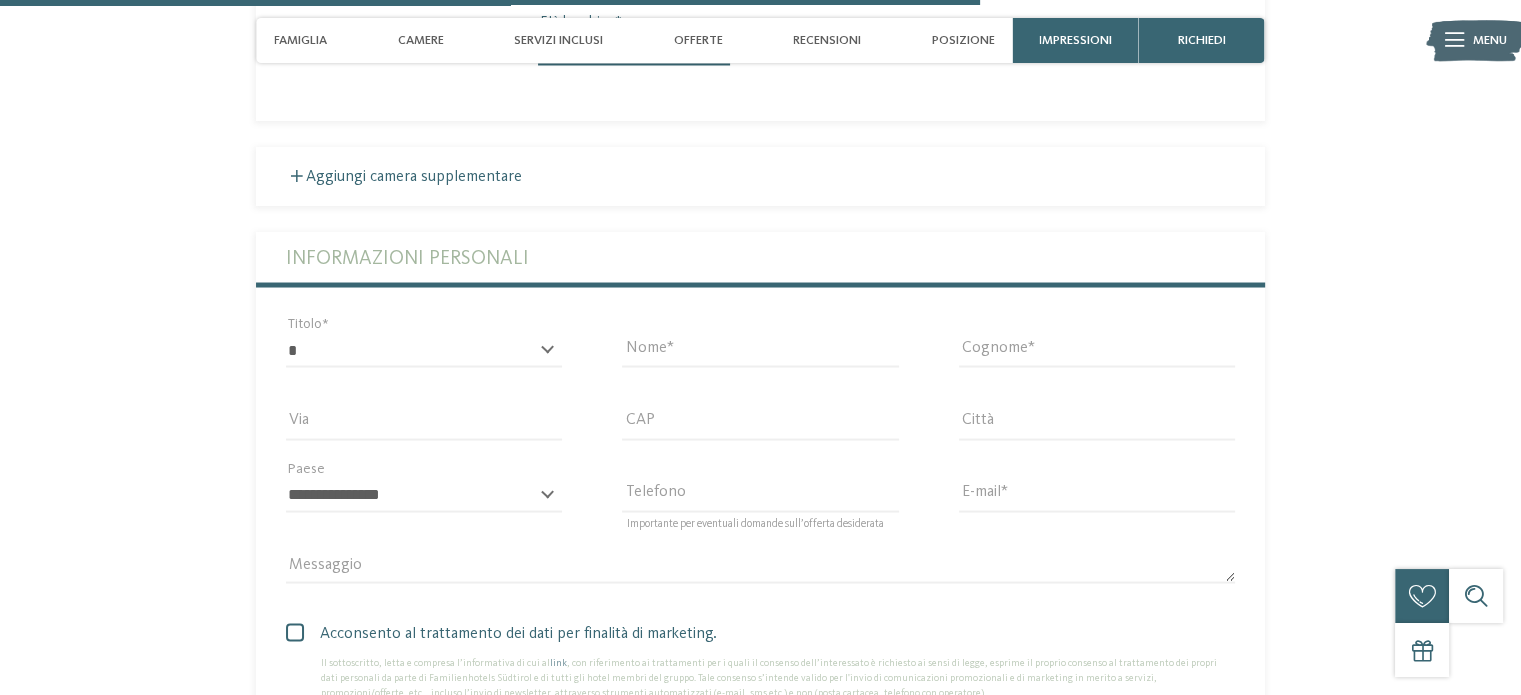 scroll, scrollTop: 3681, scrollLeft: 0, axis: vertical 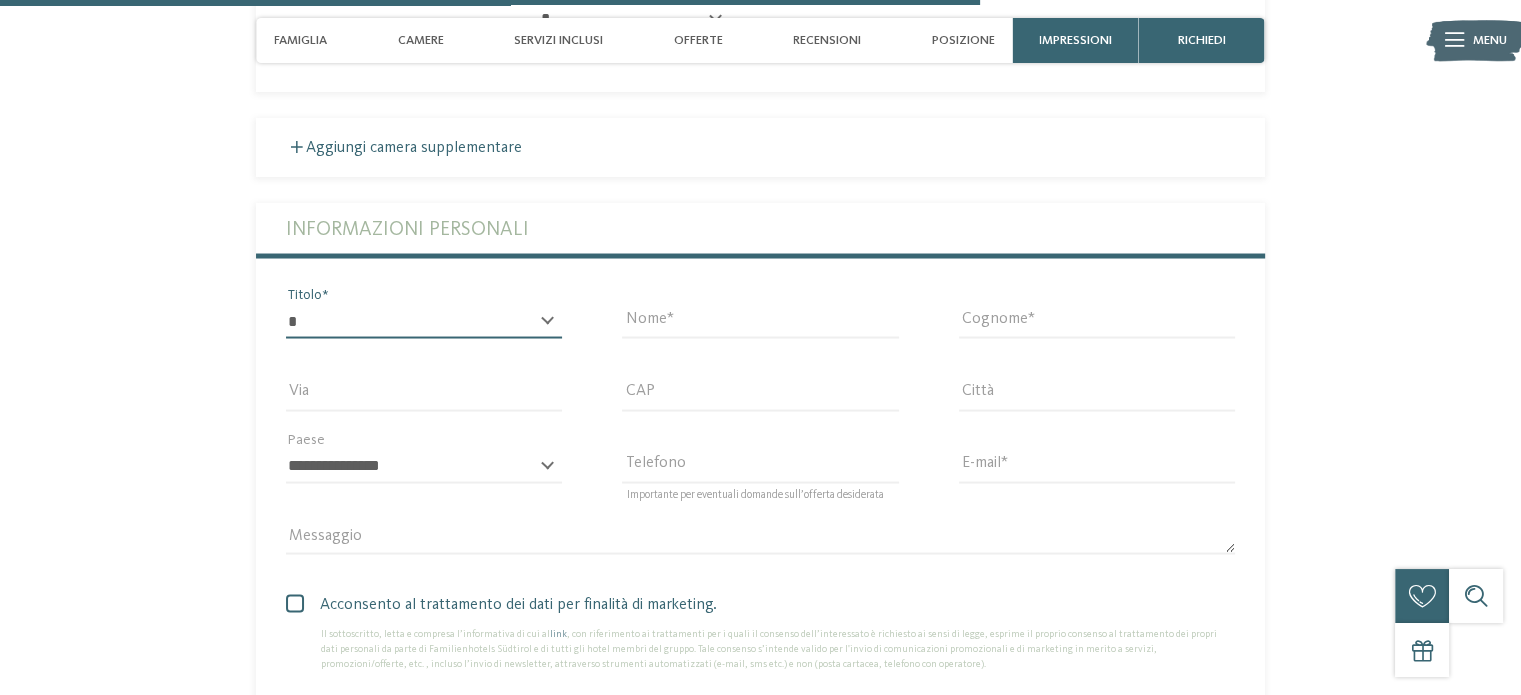 click on "* ****** ******* ******** ******" at bounding box center (424, 321) 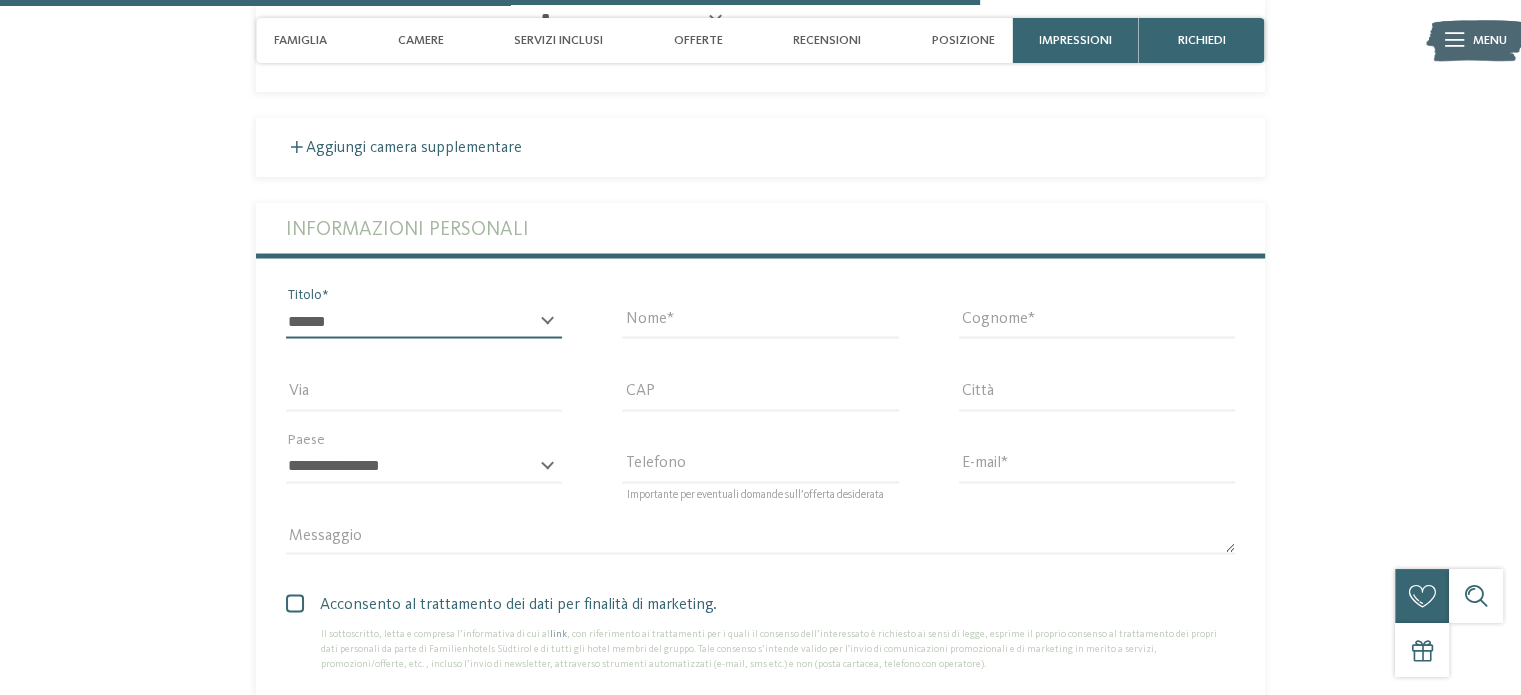 click on "* ****** ******* ******** ******" at bounding box center (424, 321) 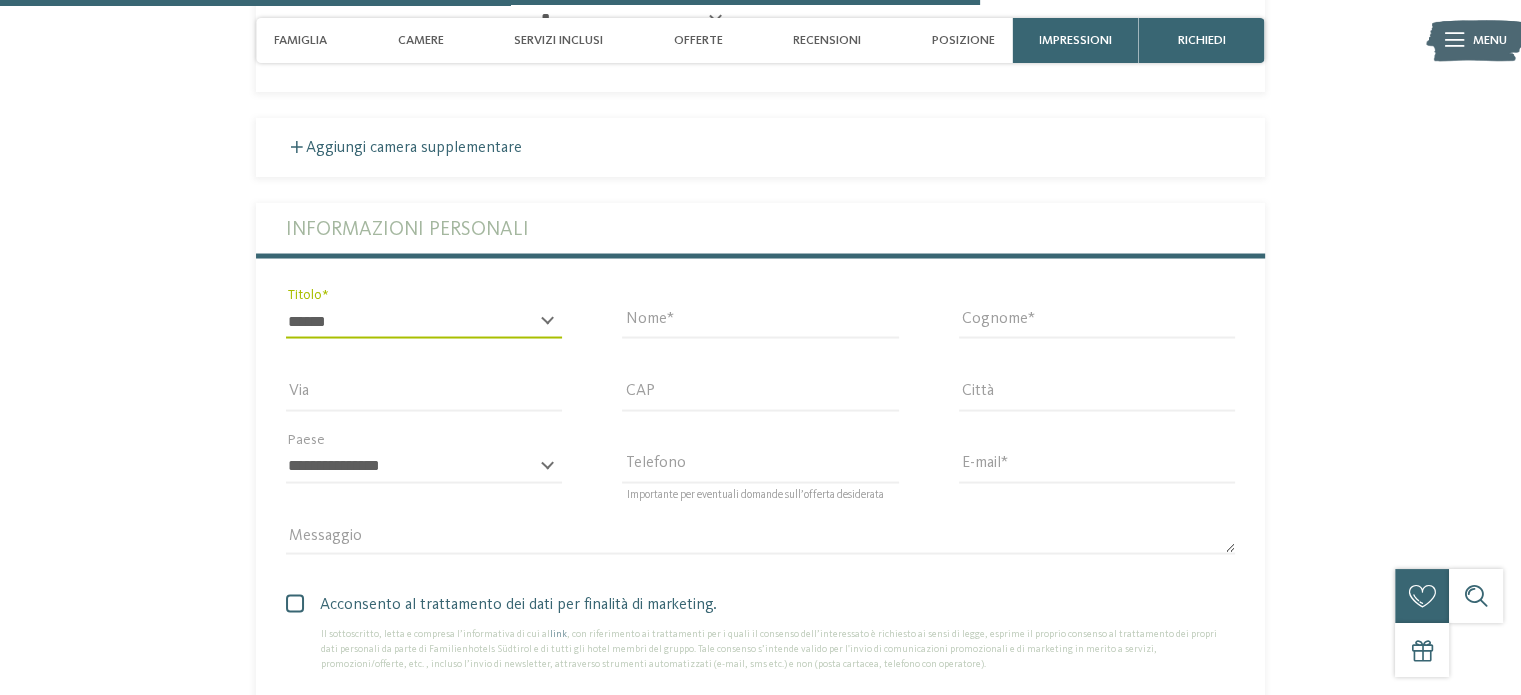 click on "Nome" at bounding box center [760, 320] 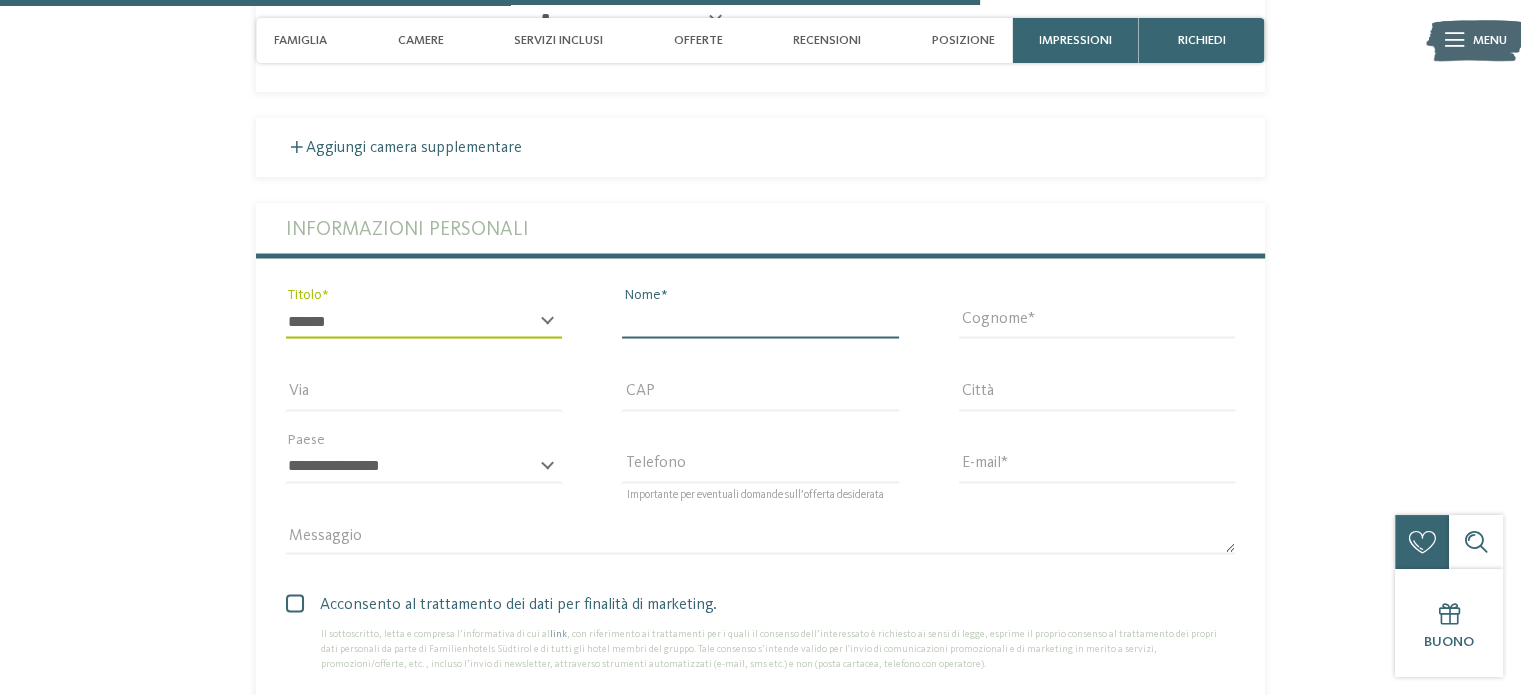 click on "Nome" at bounding box center (760, 321) 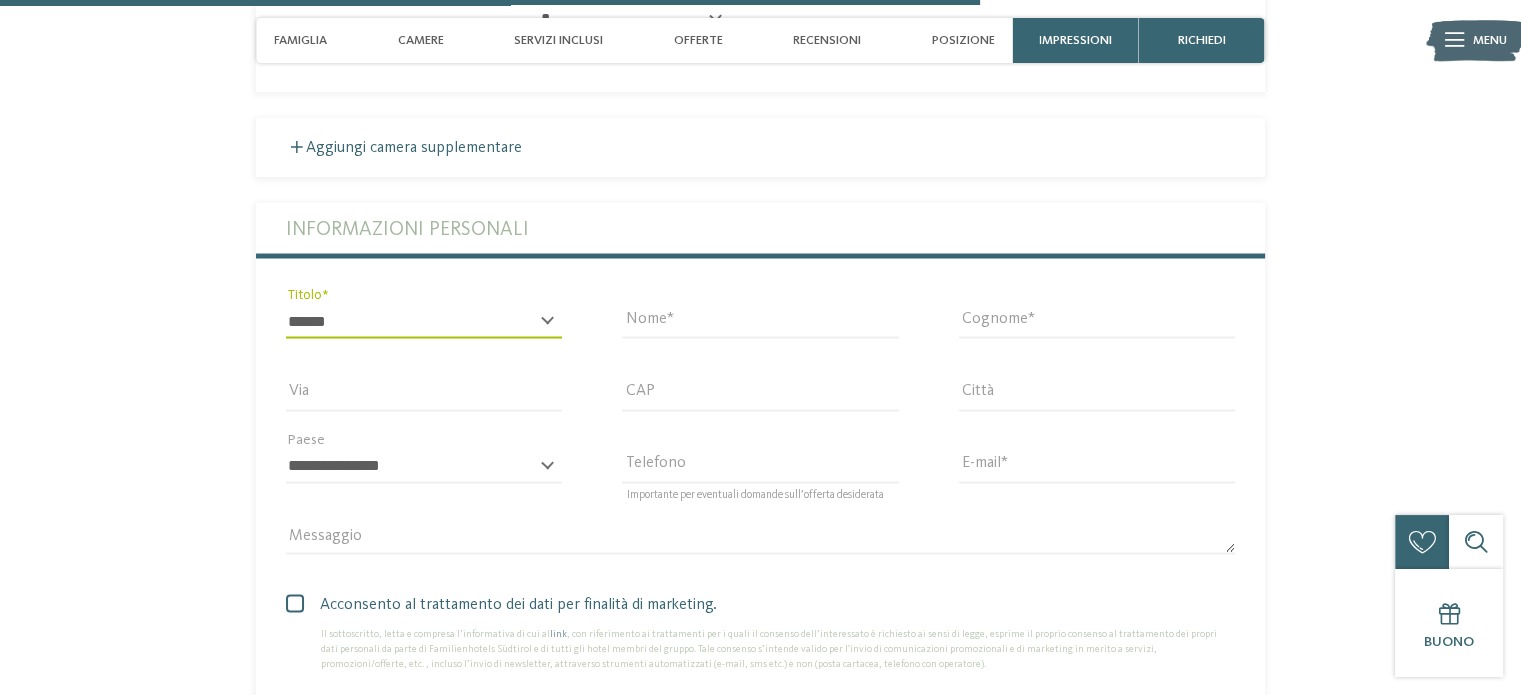 type on "*****" 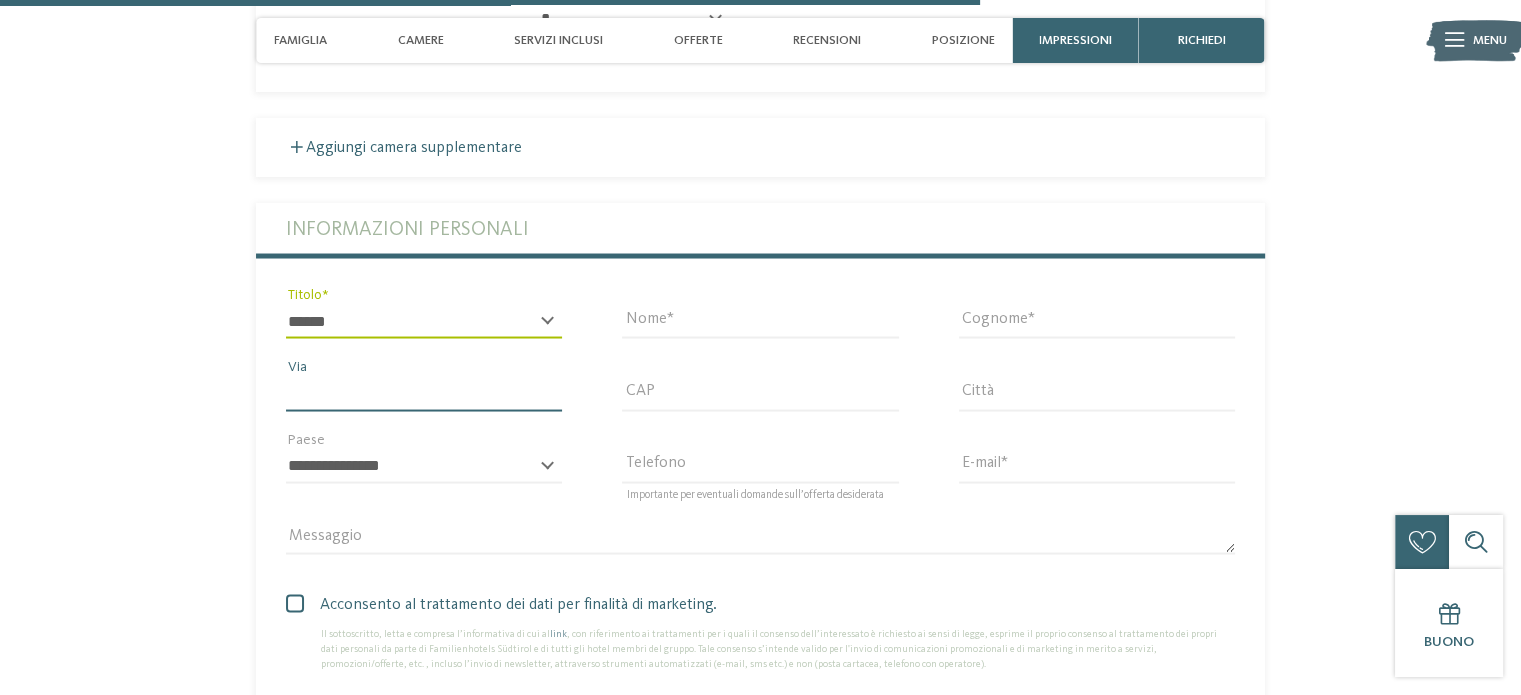 type on "**********" 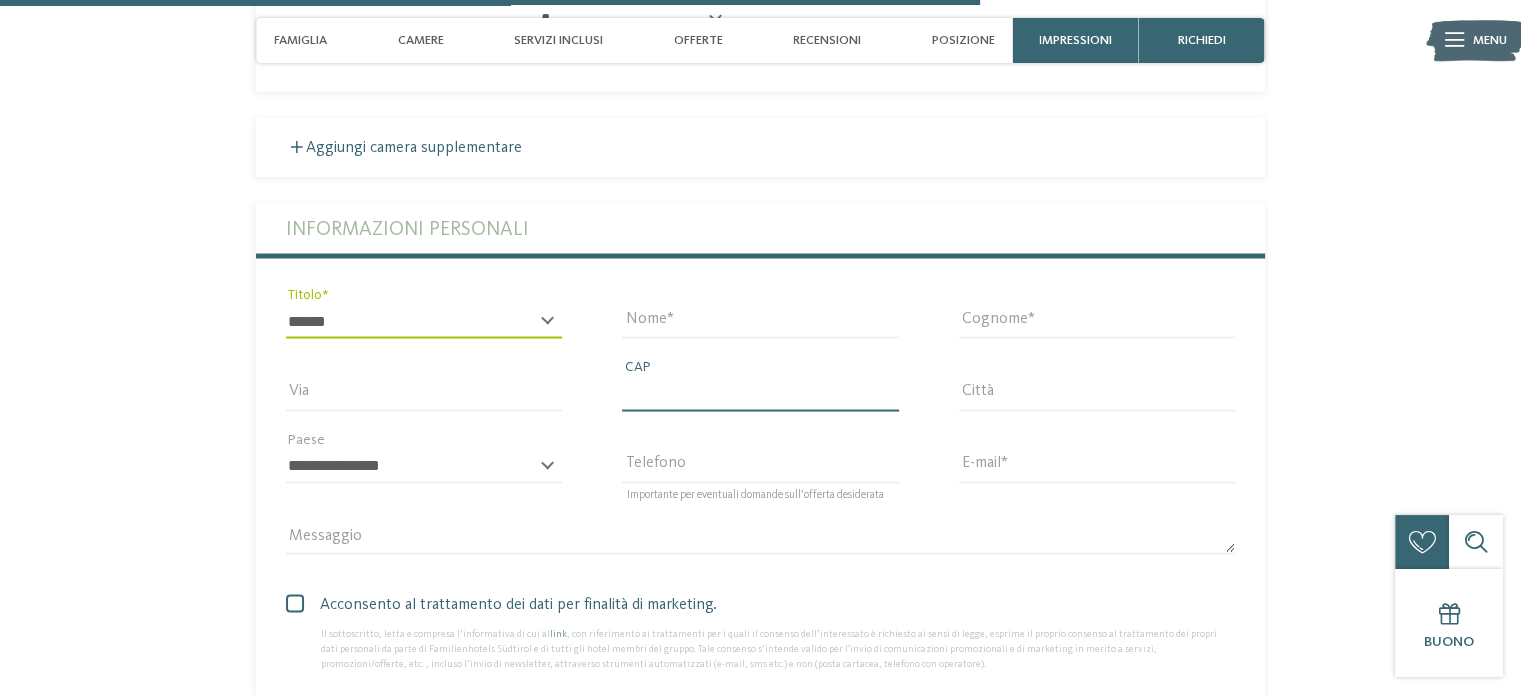 type on "*****" 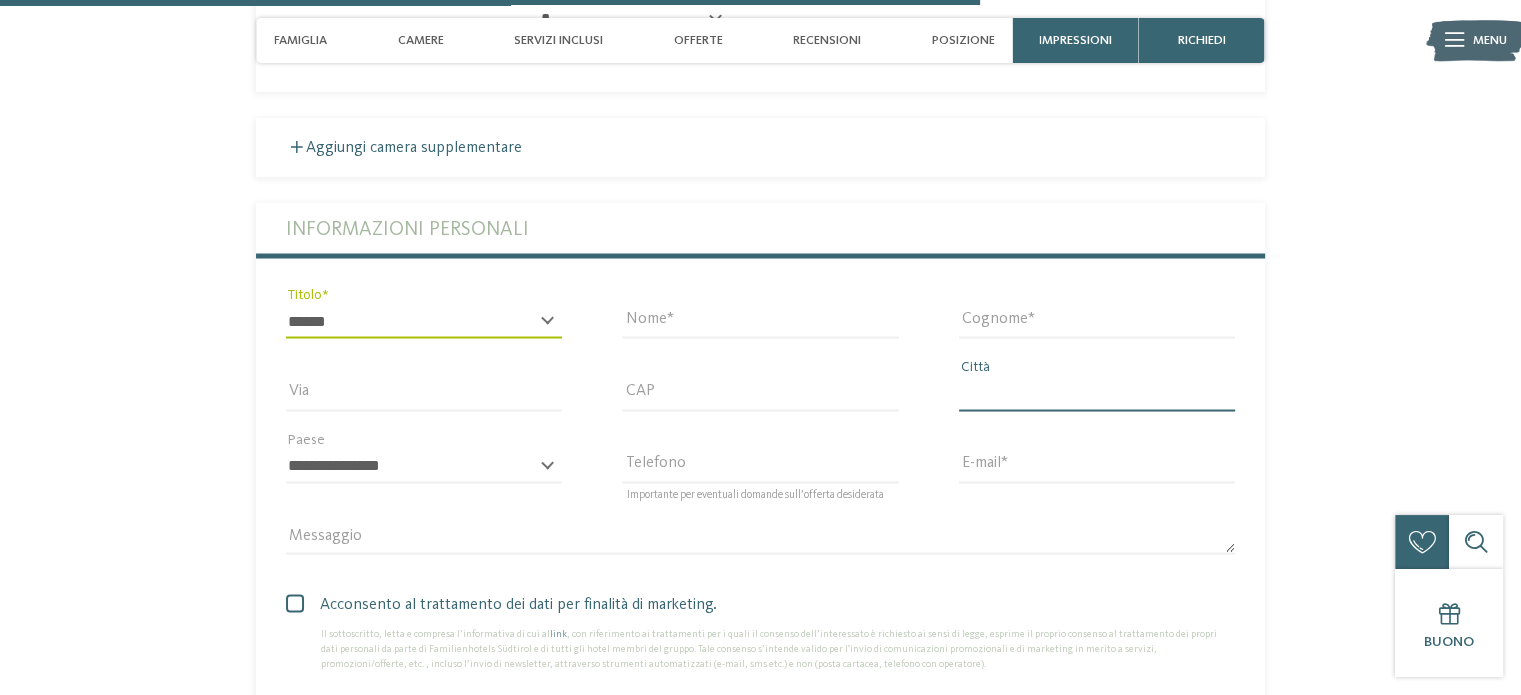 type on "**********" 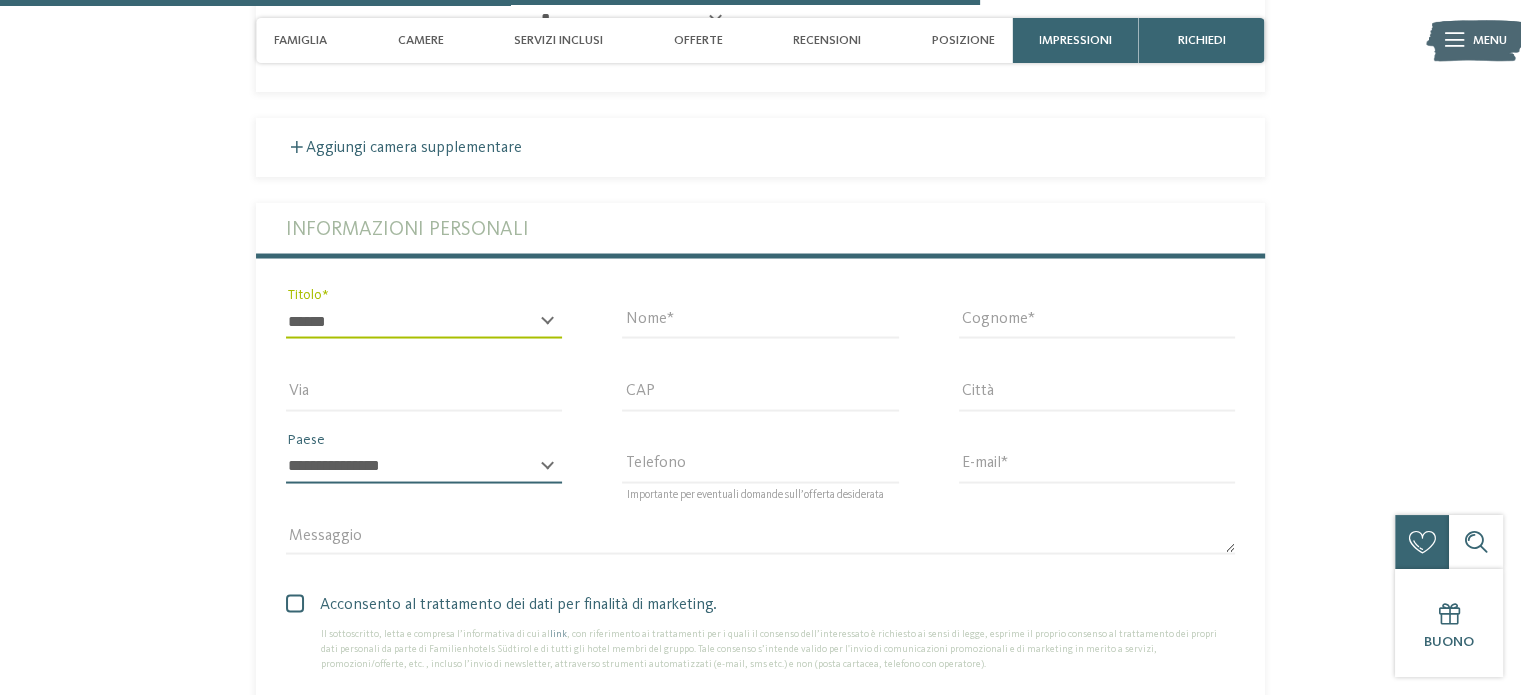 select on "**" 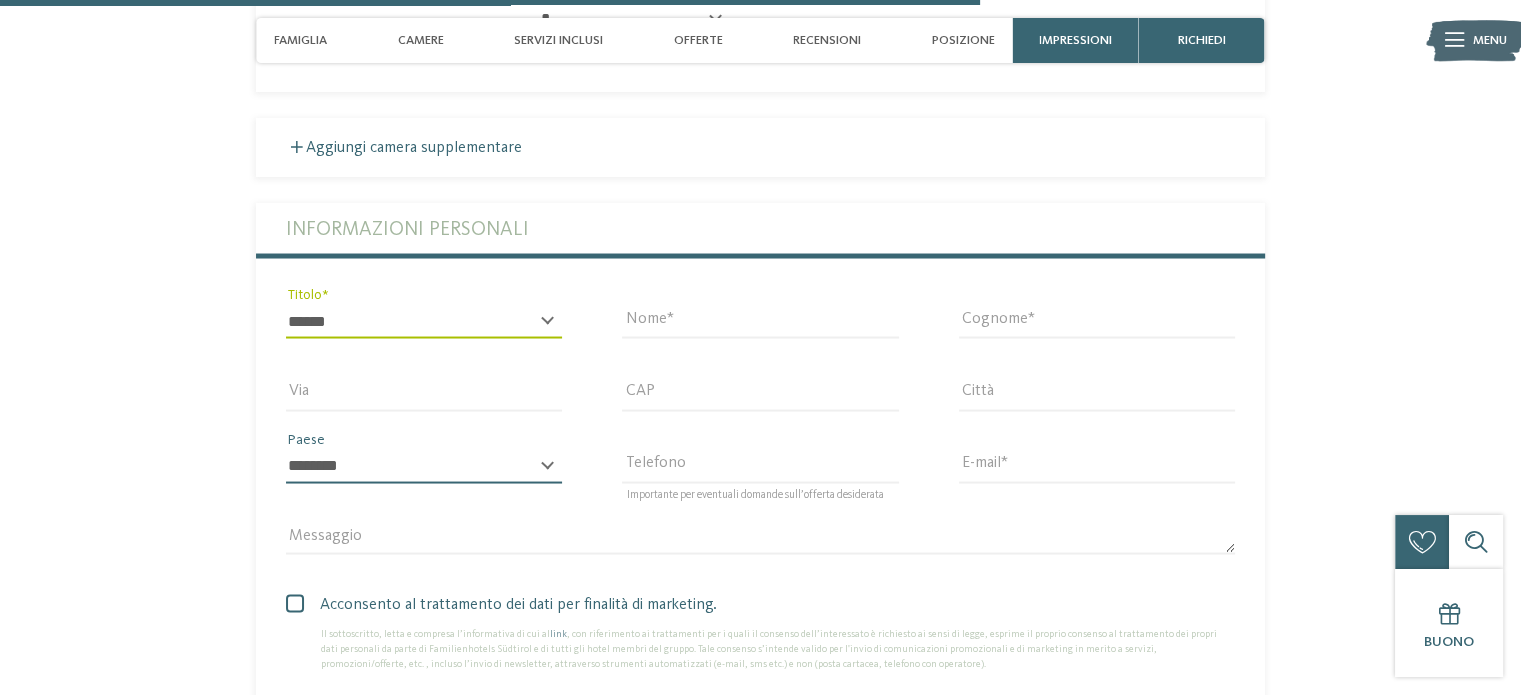 type on "**********" 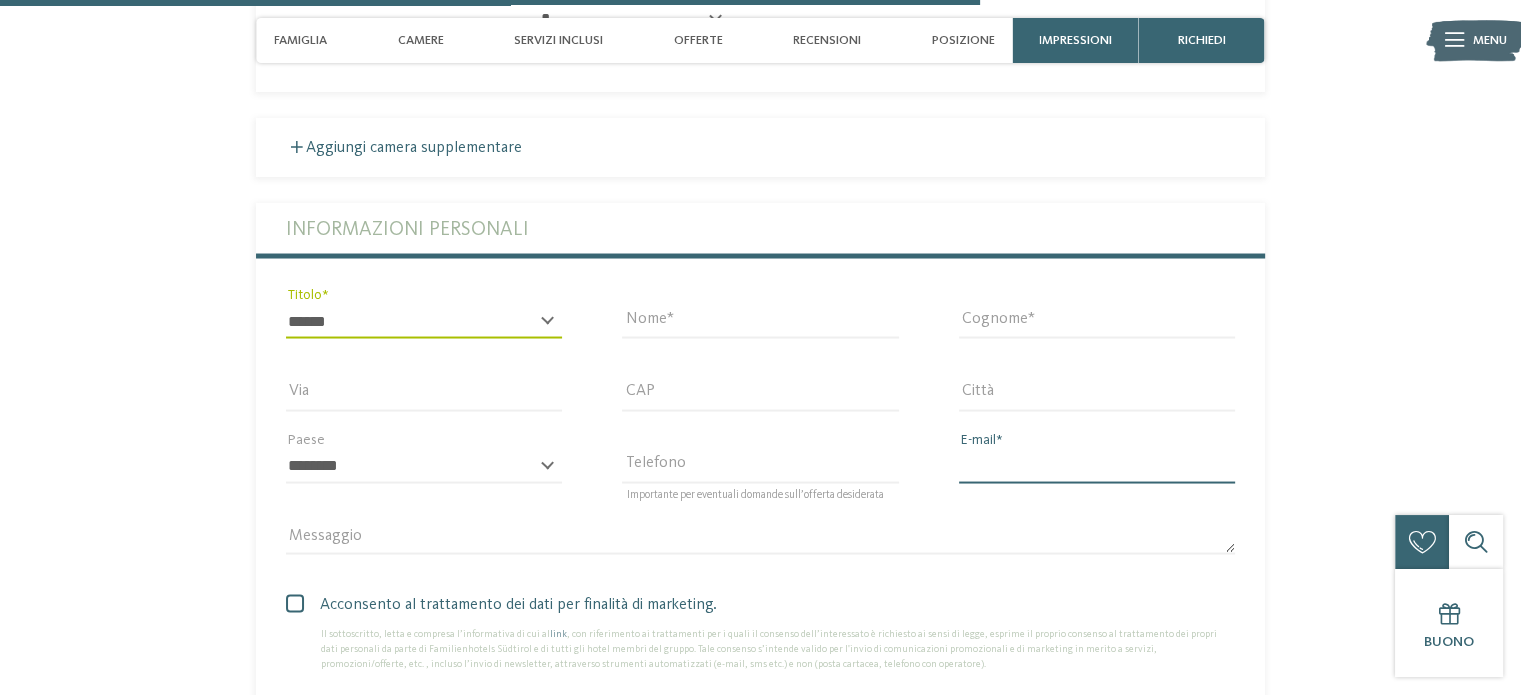 type on "**********" 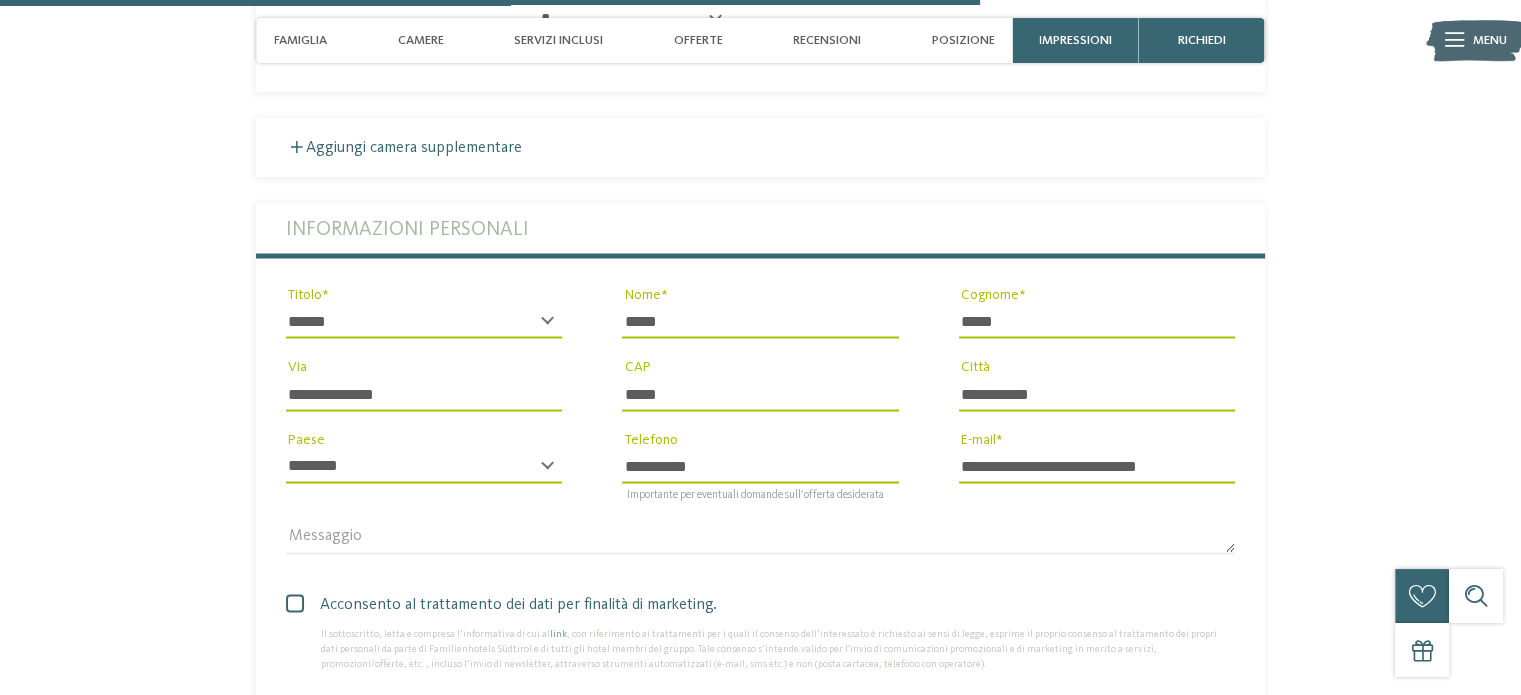 drag, startPoint x: 409, startPoint y: 396, endPoint x: 255, endPoint y: 398, distance: 154.01299 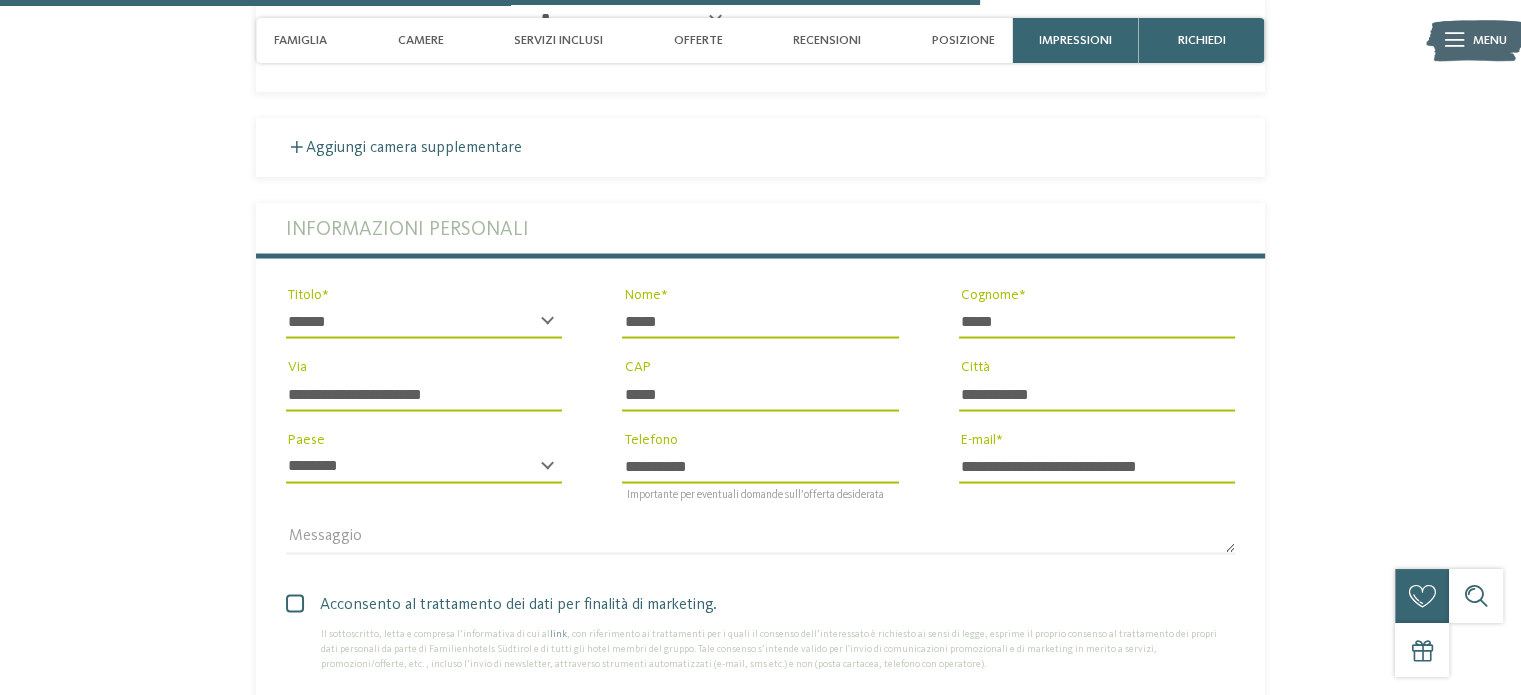 click on "torna alla panoramica degli alberghi" at bounding box center [760, -932] 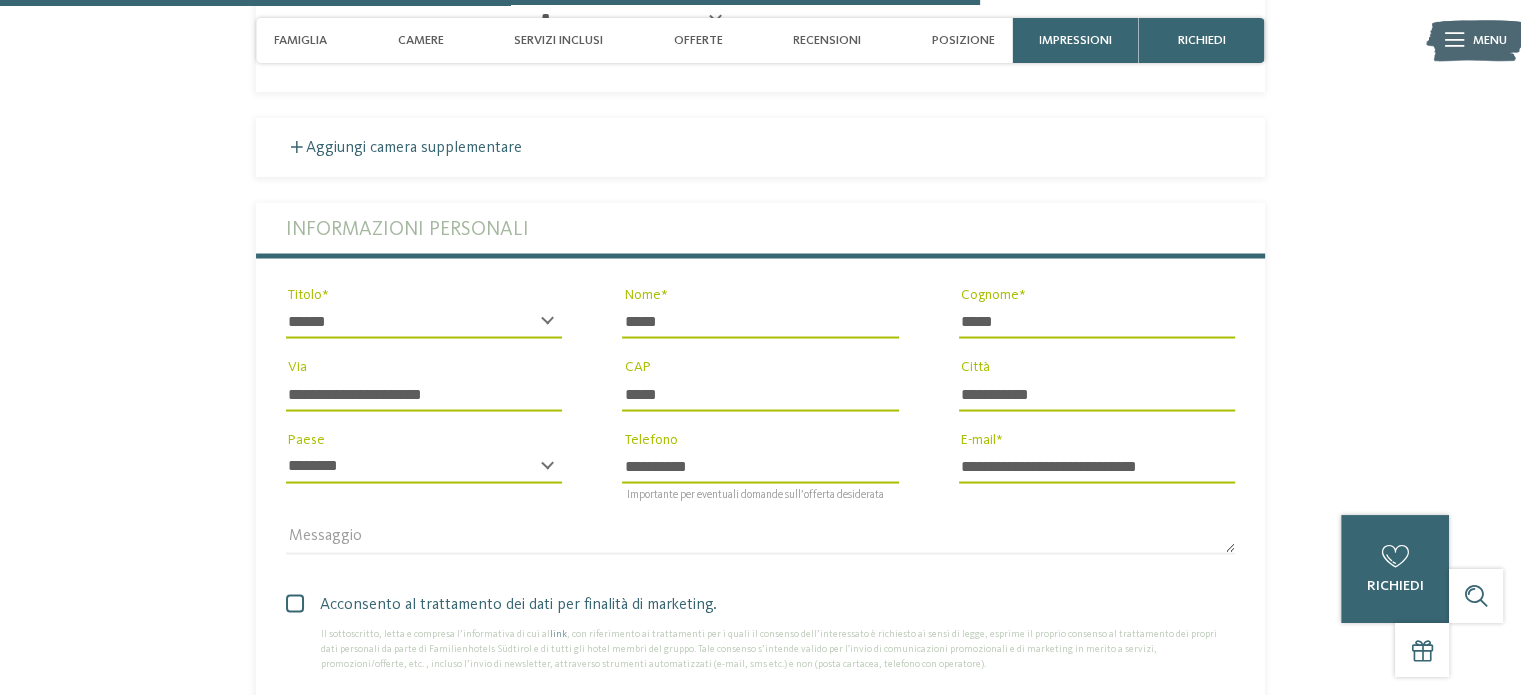 click on "**********" at bounding box center [1097, 466] 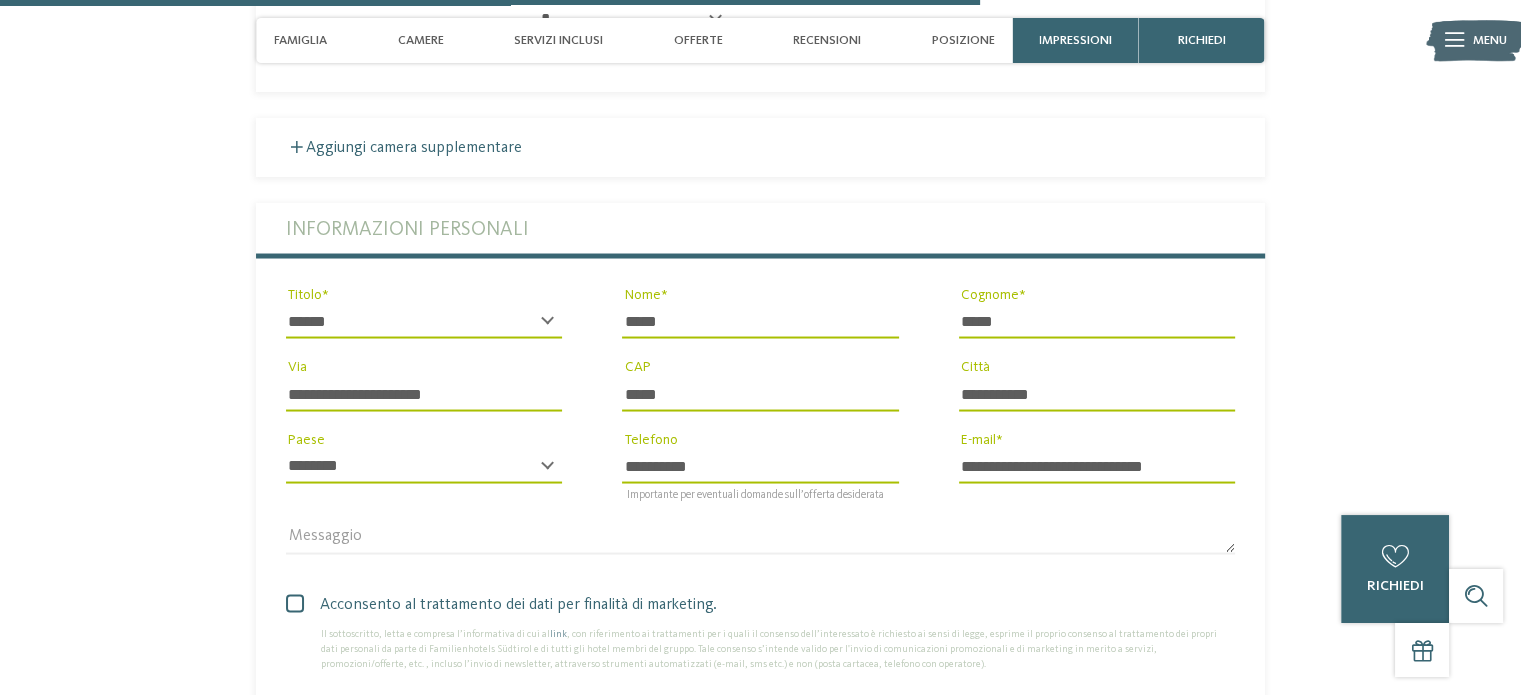 click on "Richiedi ora senza impegno o prenota subito!
richiedi
prenota 2" at bounding box center (760, 66) 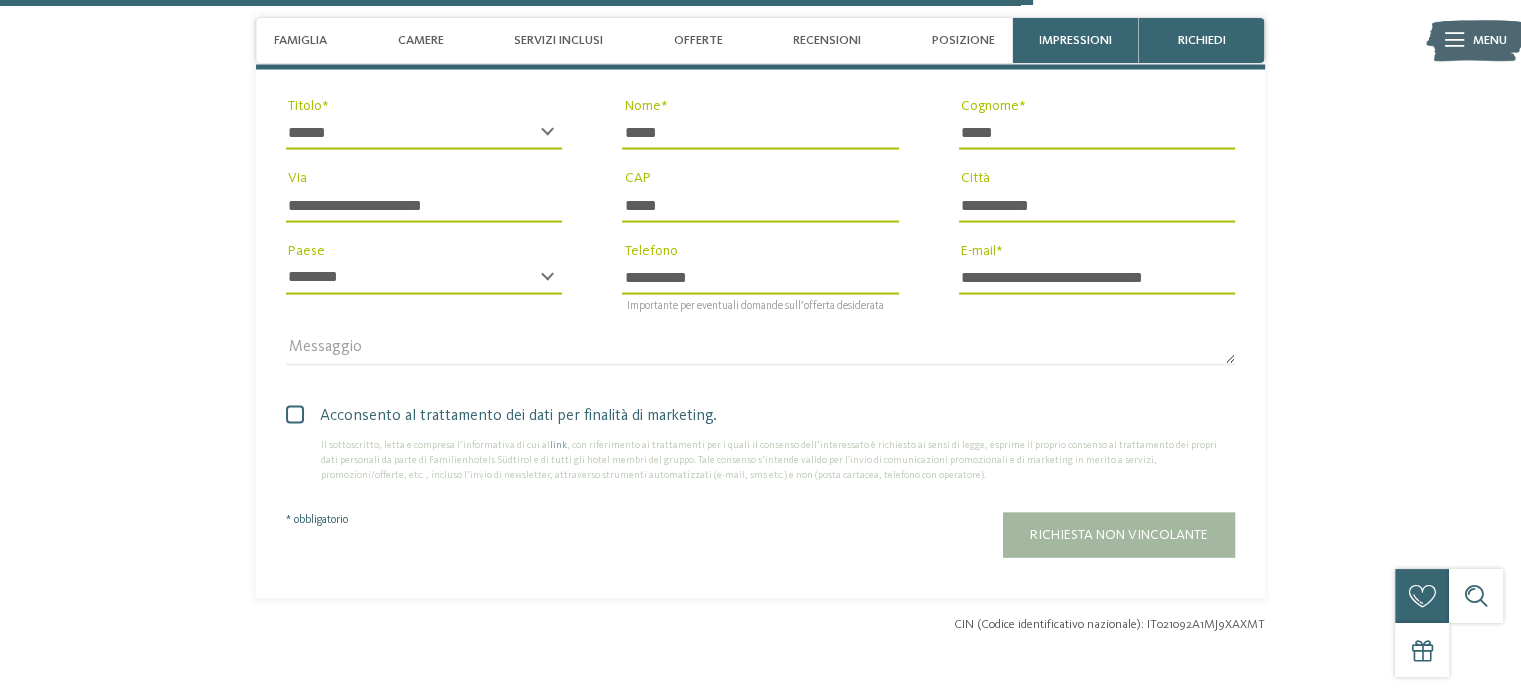 scroll, scrollTop: 3881, scrollLeft: 0, axis: vertical 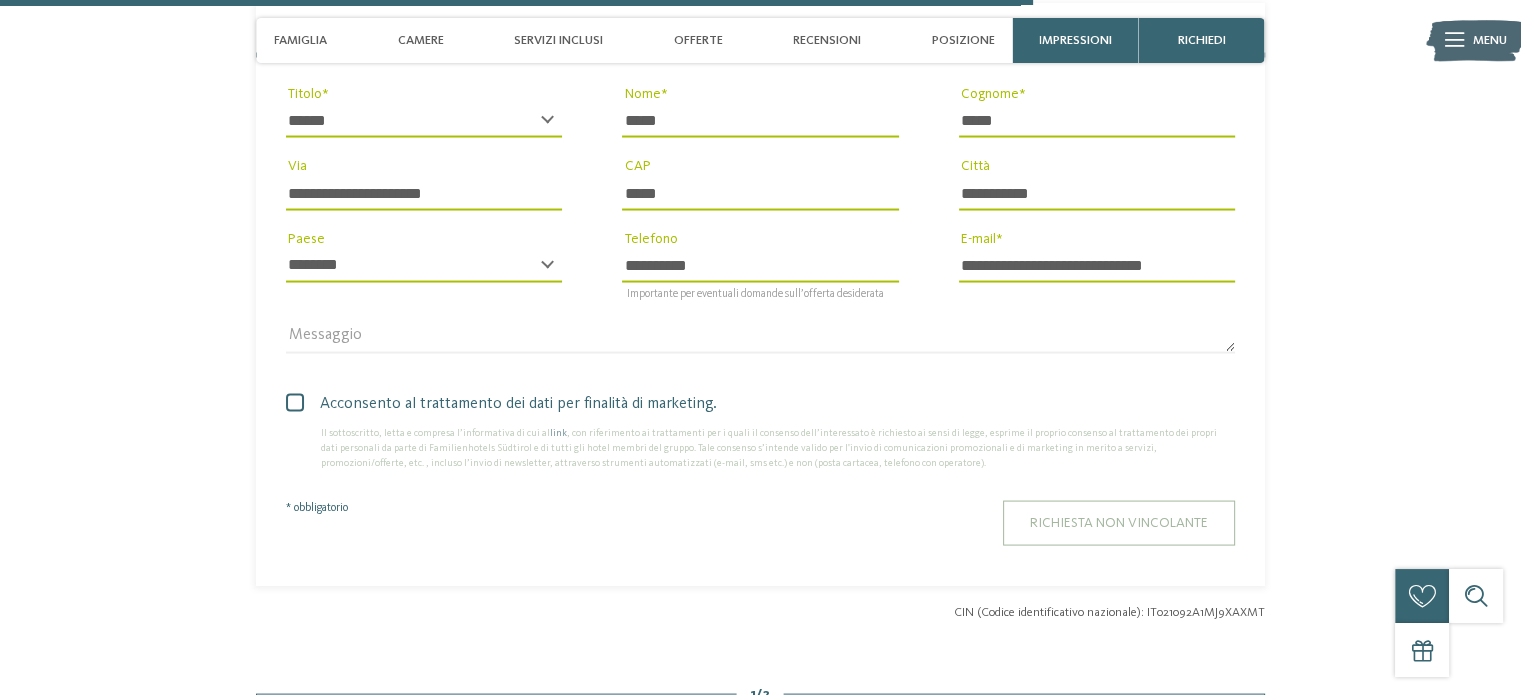 click on "Richiesta non vincolante" at bounding box center (1119, 523) 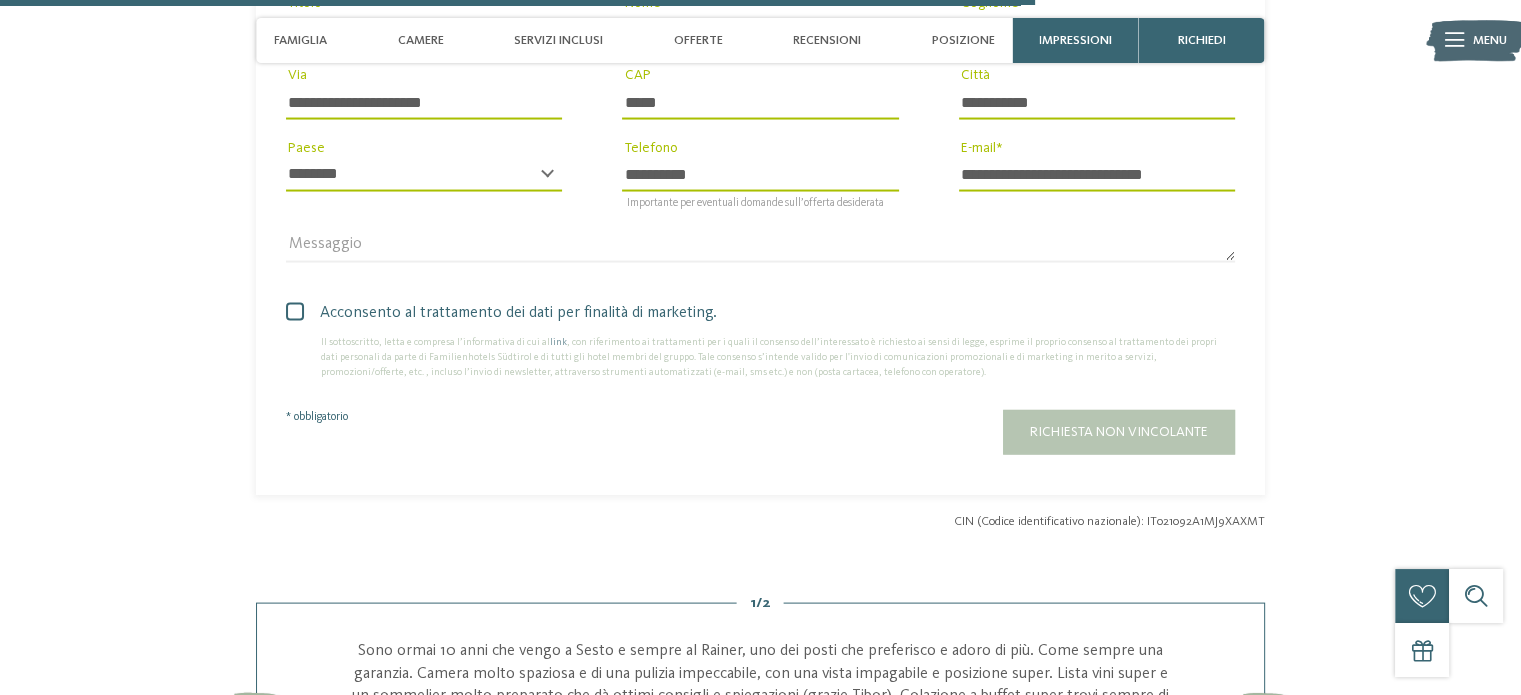 scroll, scrollTop: 4281, scrollLeft: 0, axis: vertical 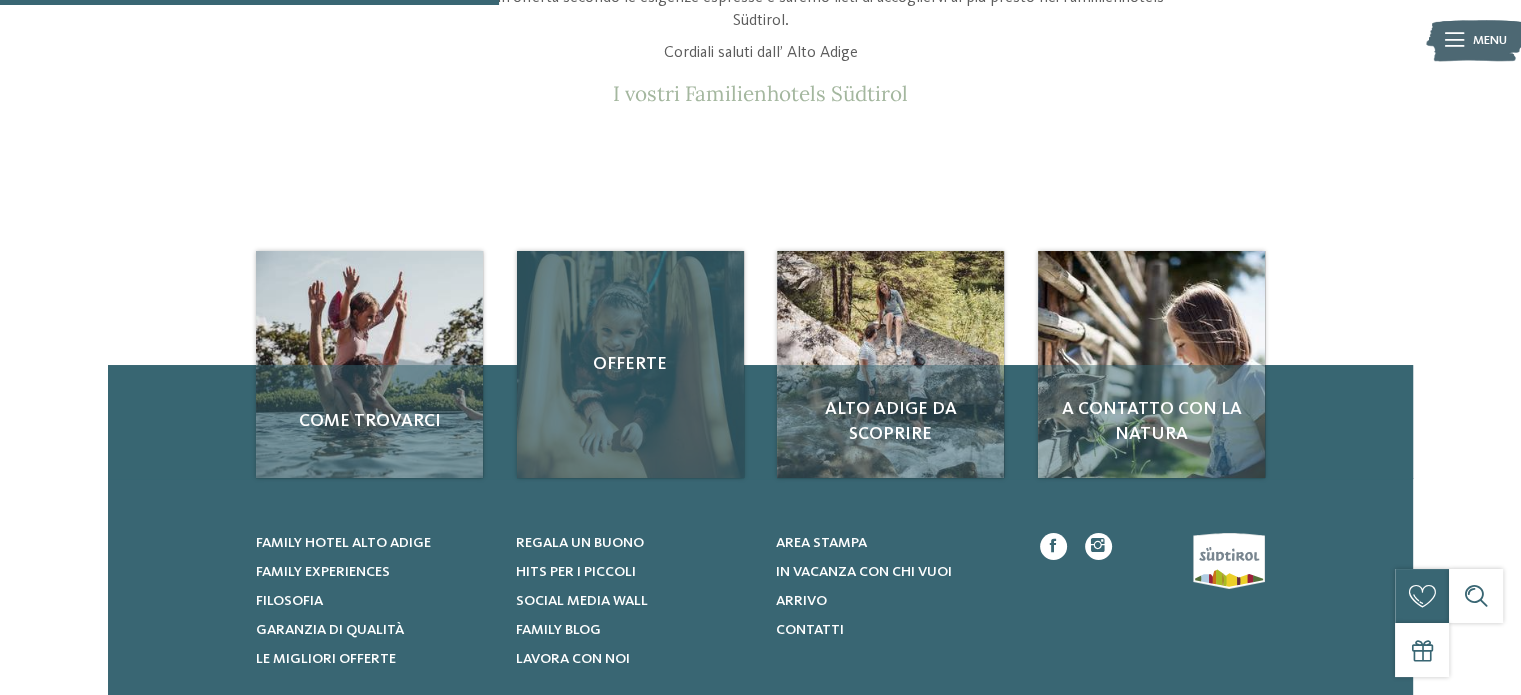click on "Offerte" at bounding box center [630, 364] 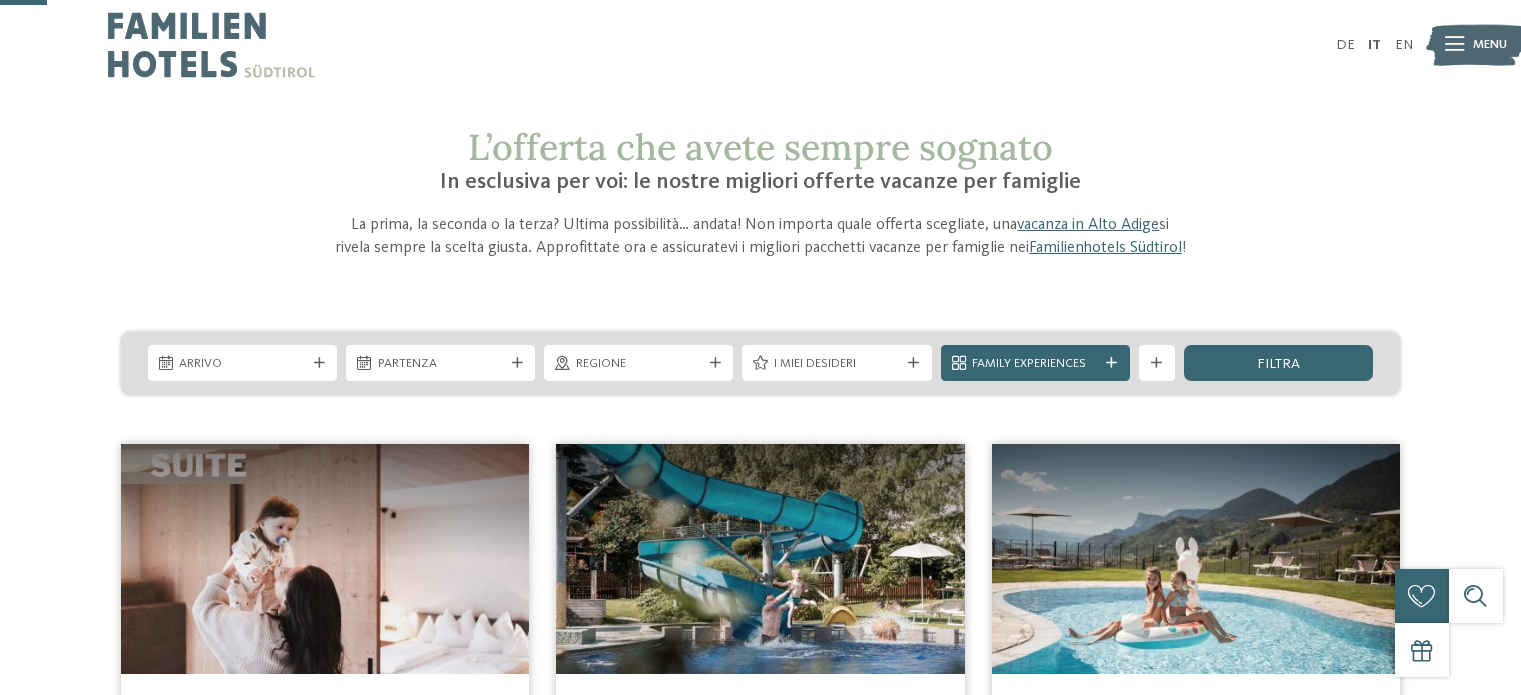 scroll, scrollTop: 200, scrollLeft: 0, axis: vertical 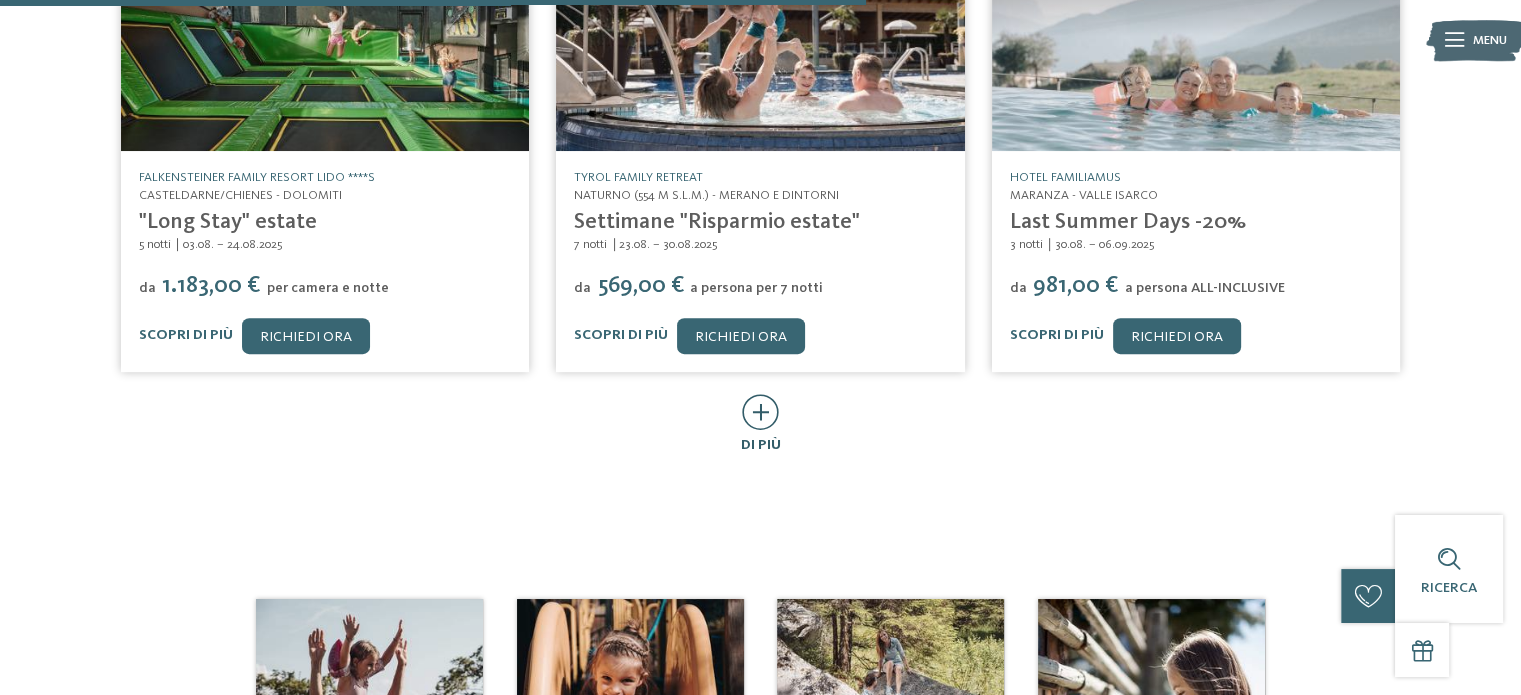 click at bounding box center [760, 412] 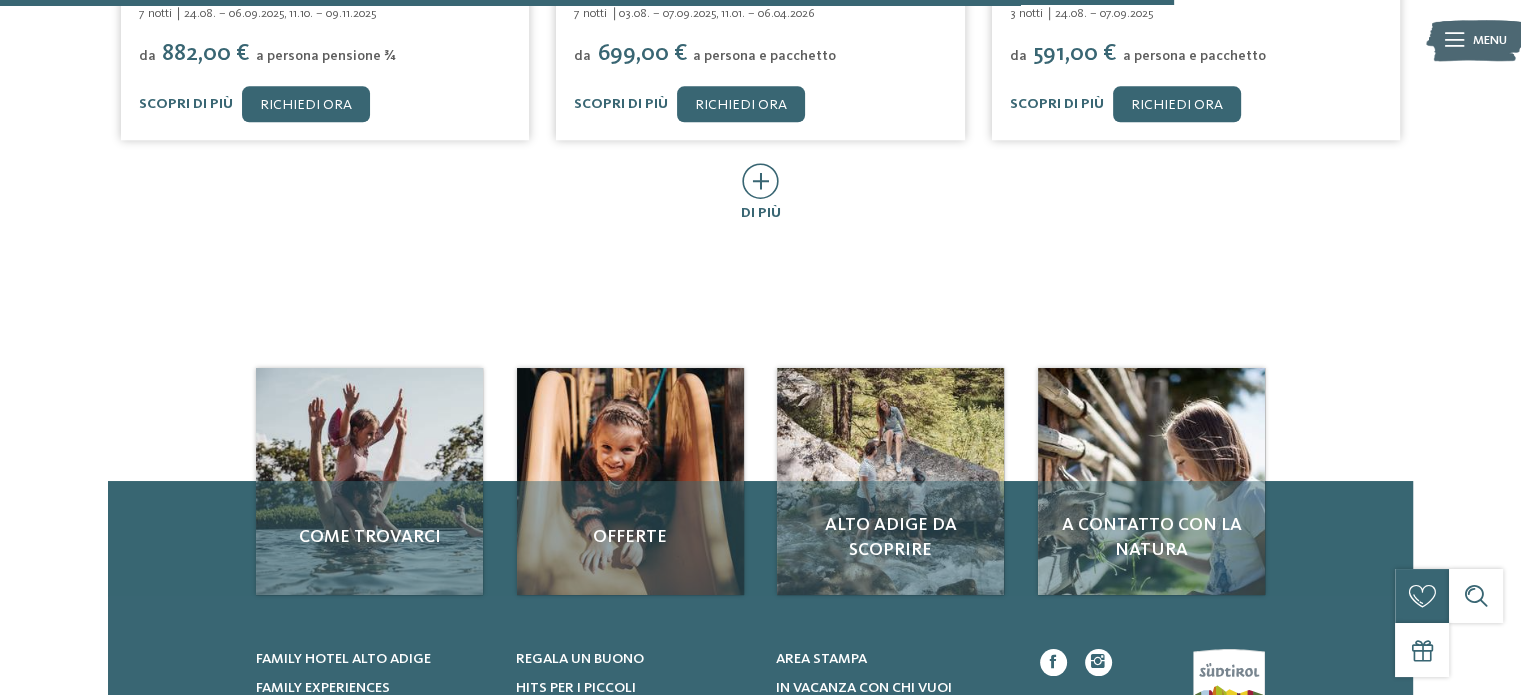 scroll, scrollTop: 2200, scrollLeft: 0, axis: vertical 